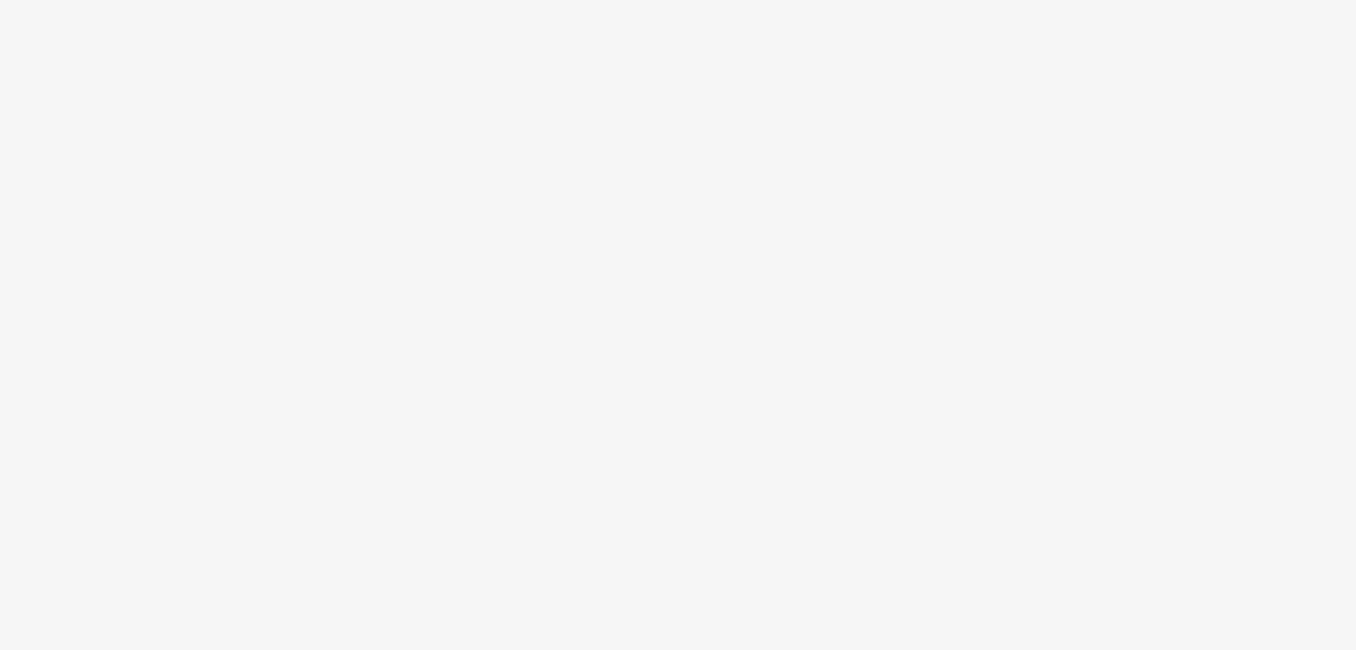 scroll, scrollTop: 0, scrollLeft: 0, axis: both 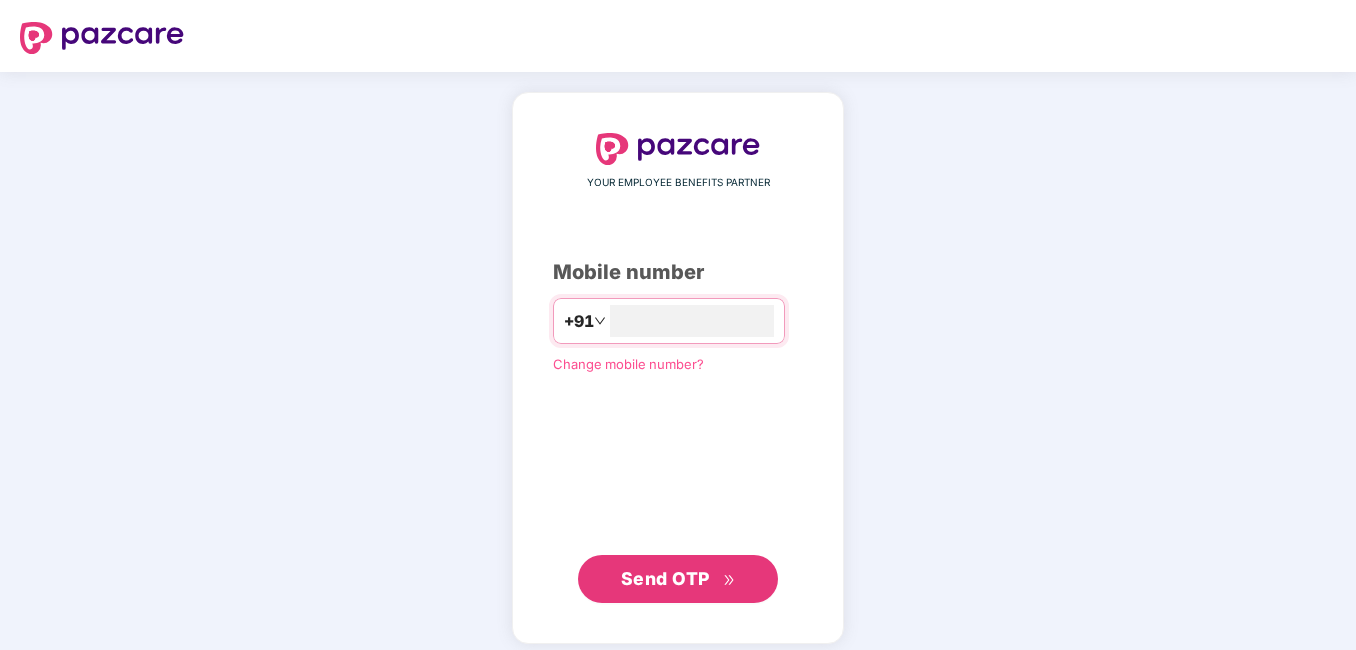 type on "**********" 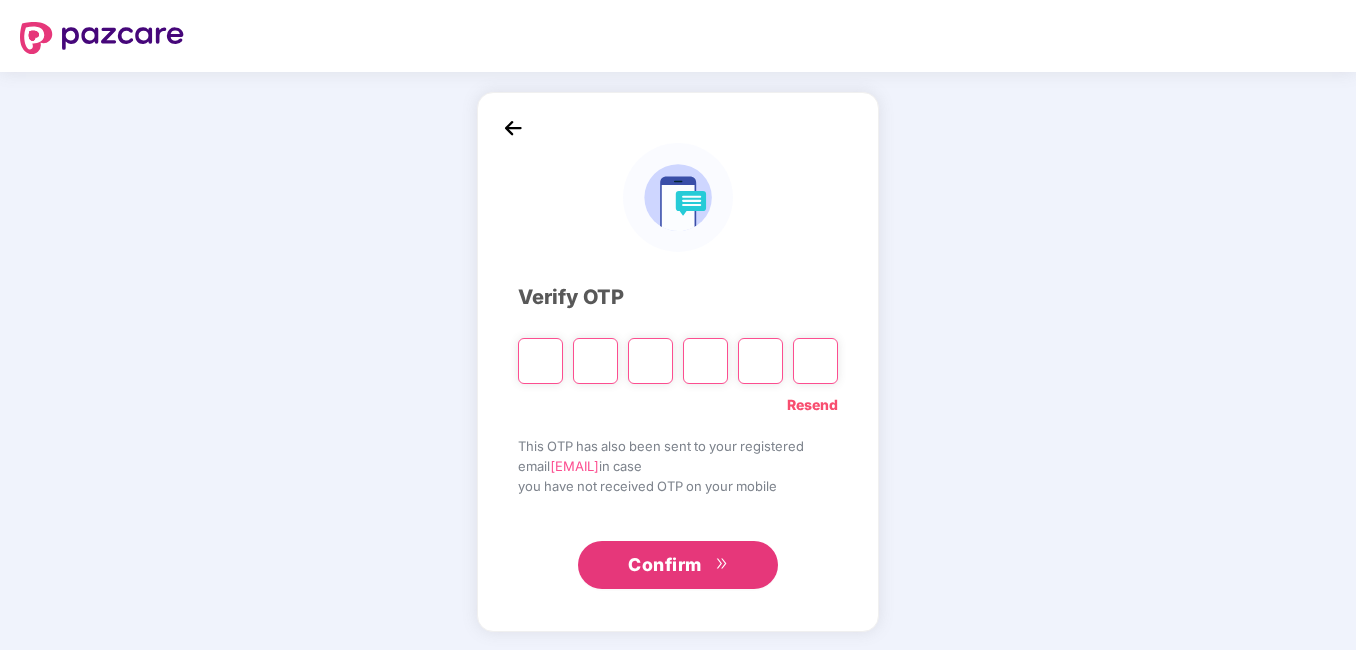 type on "*" 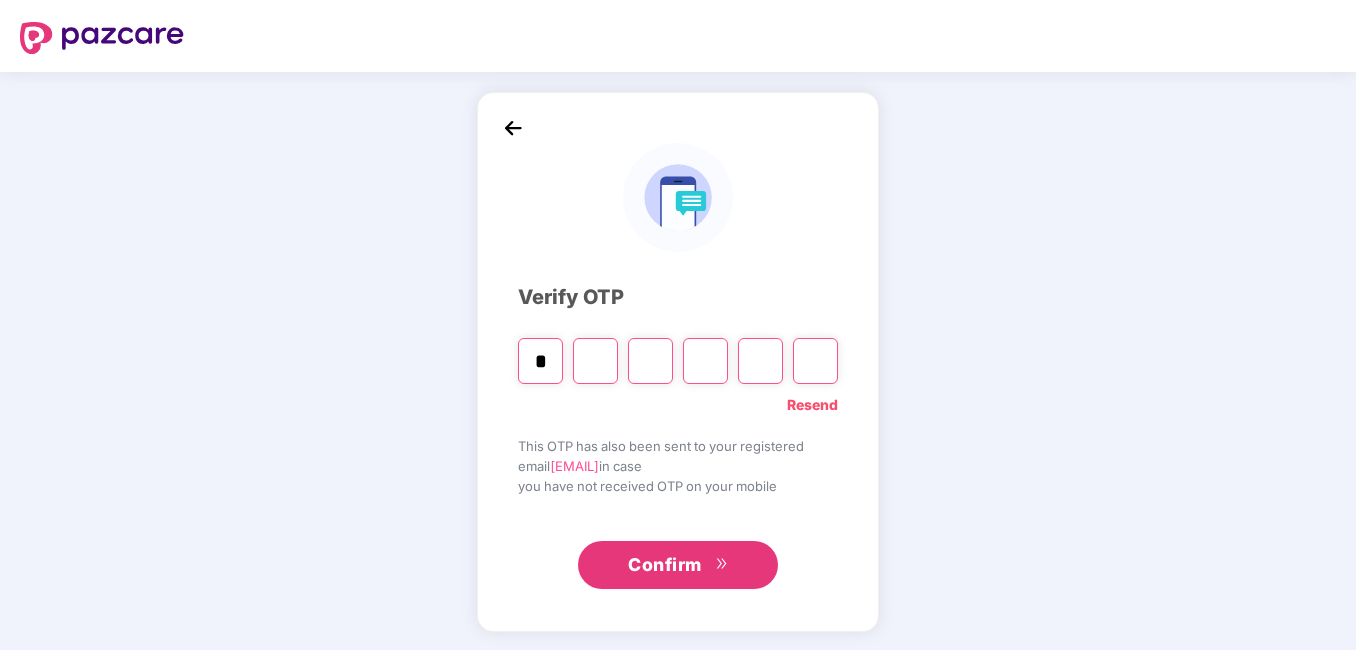 type on "*" 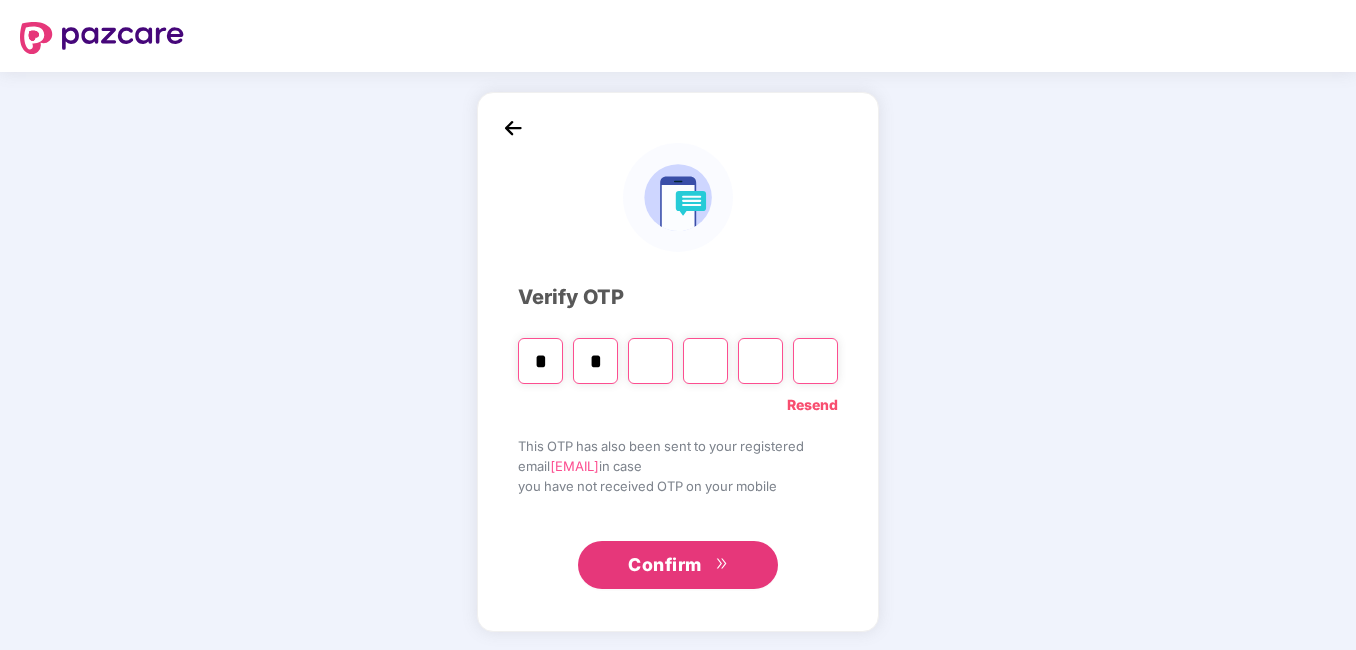 type on "*" 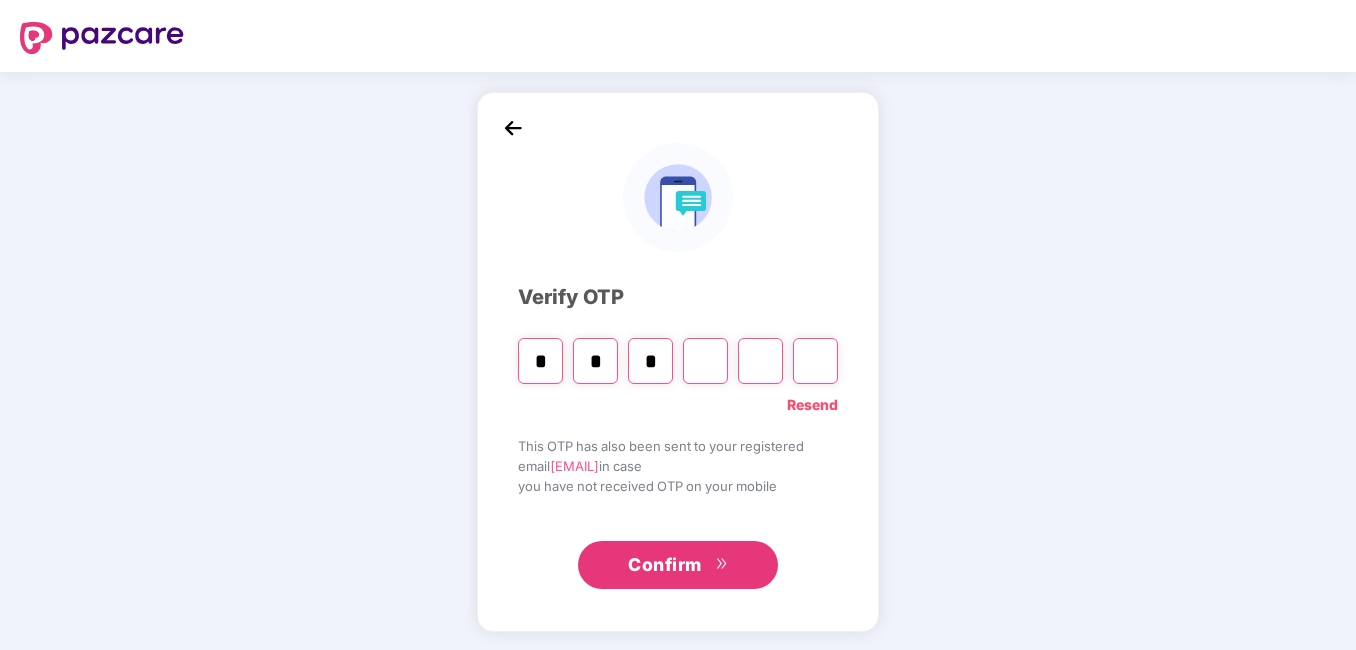type on "*" 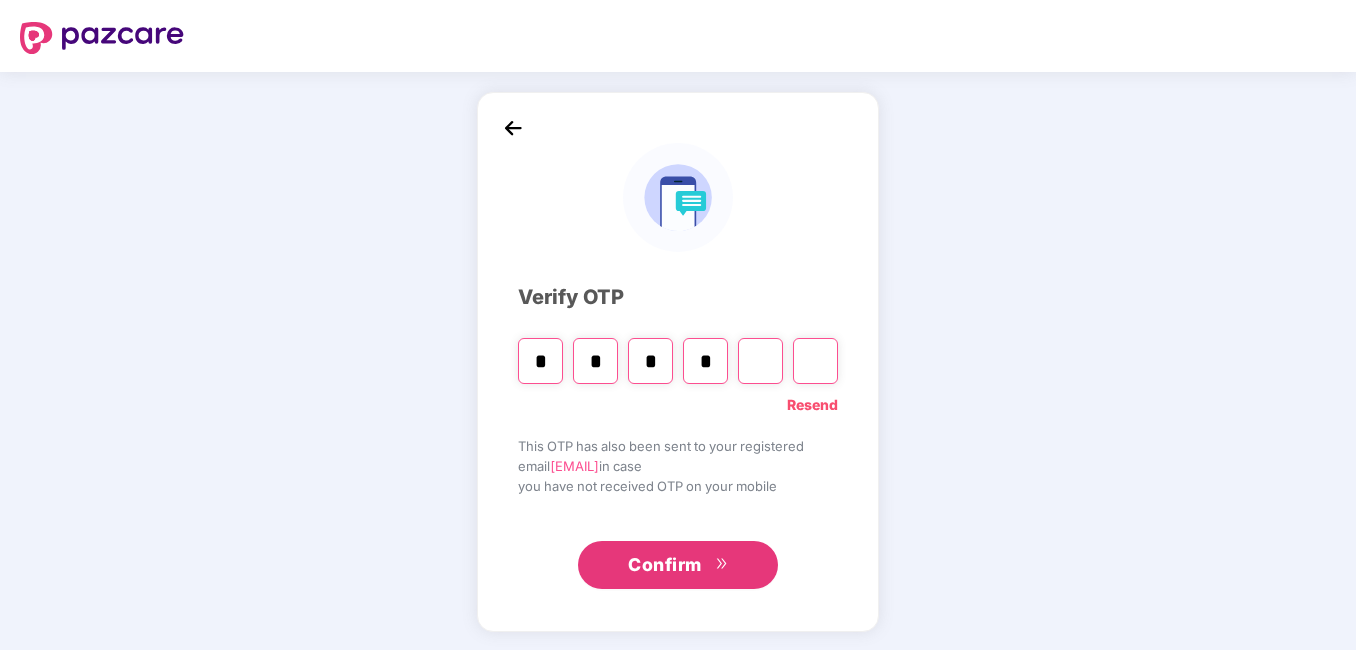 type on "*" 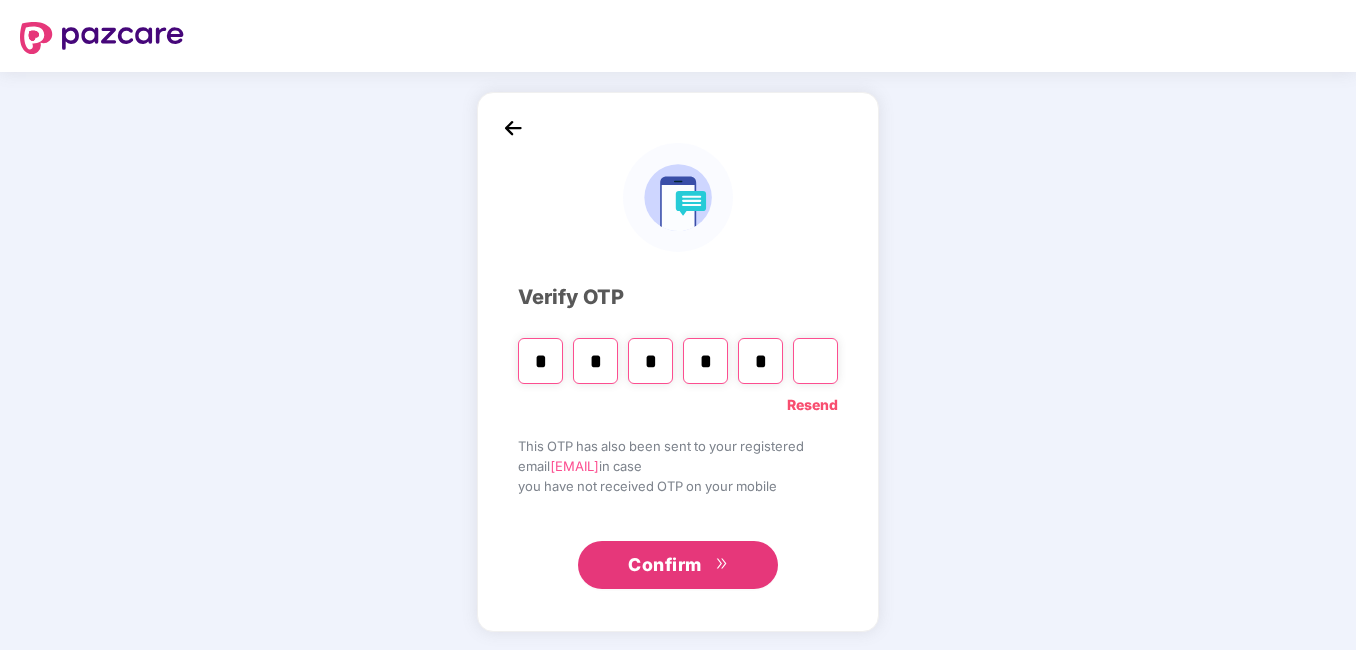 type on "*" 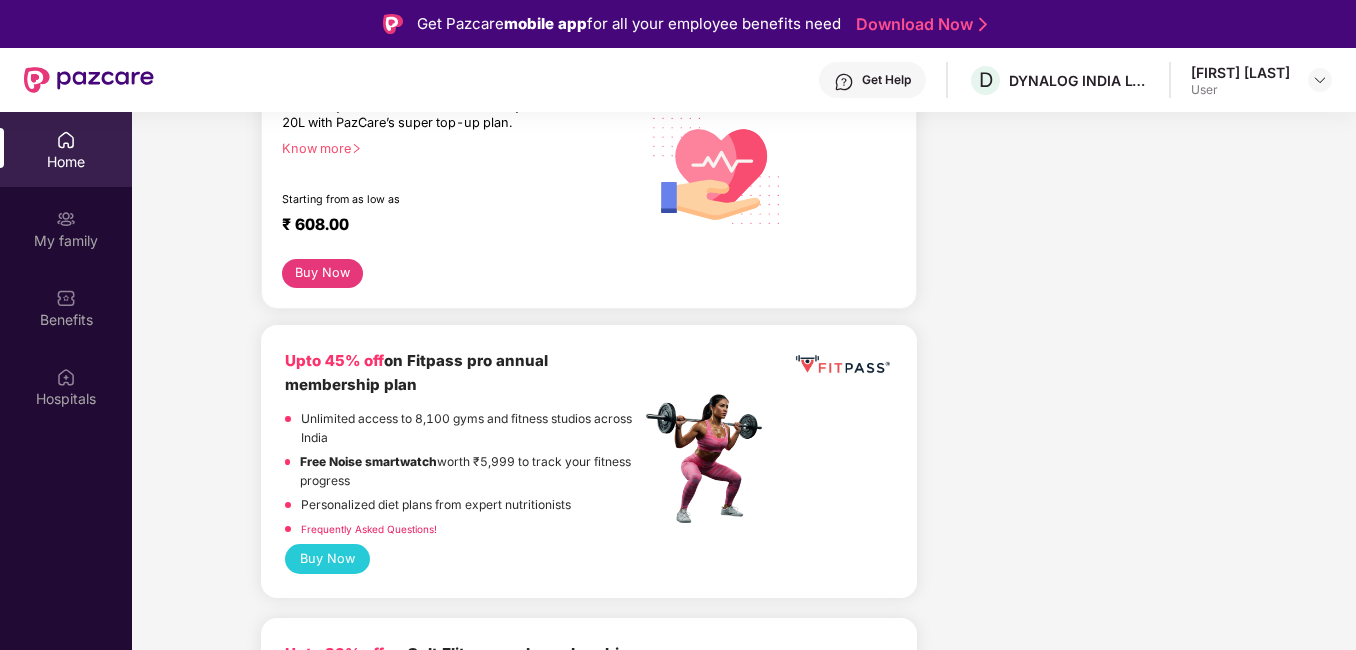 scroll, scrollTop: 100, scrollLeft: 0, axis: vertical 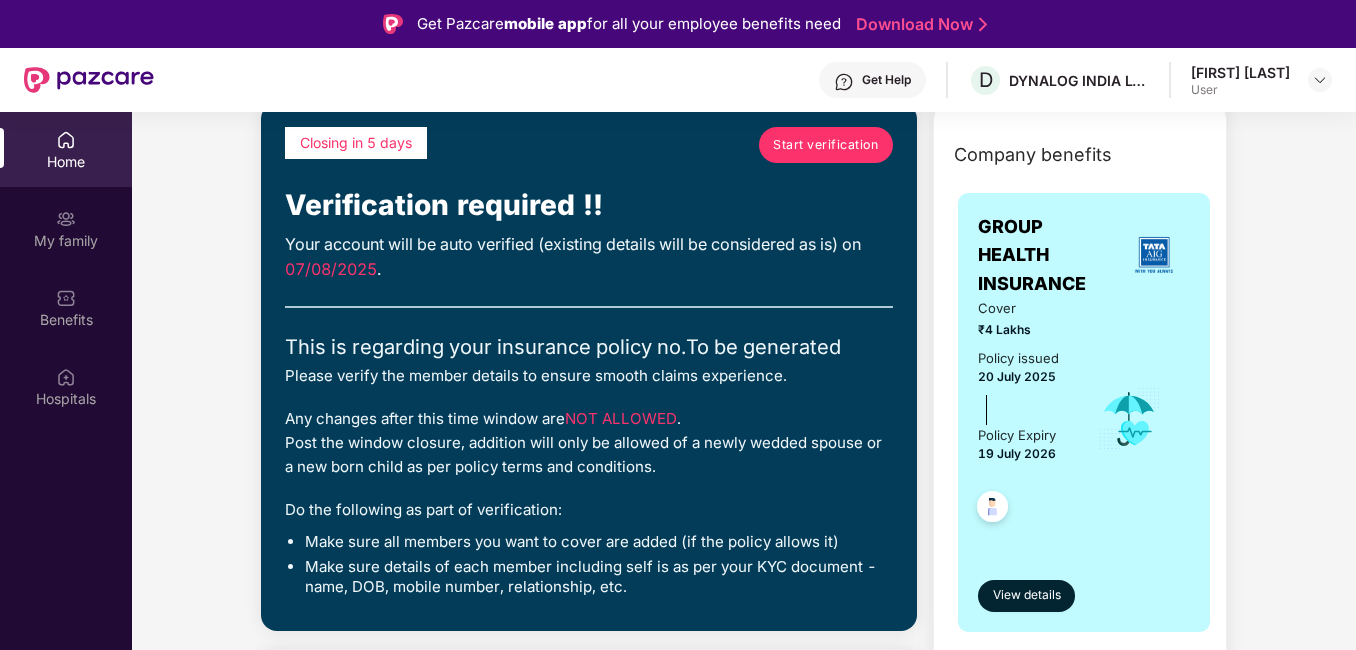 click on "Start verification" at bounding box center [825, 144] 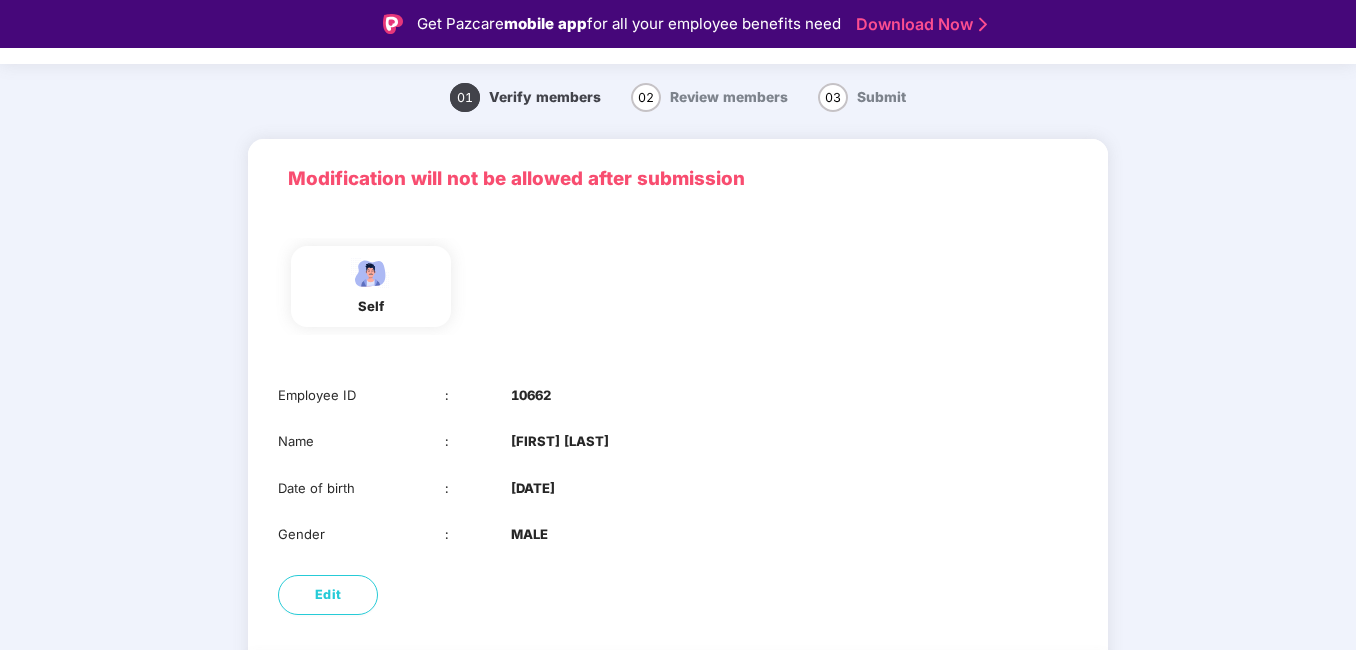 scroll, scrollTop: 141, scrollLeft: 0, axis: vertical 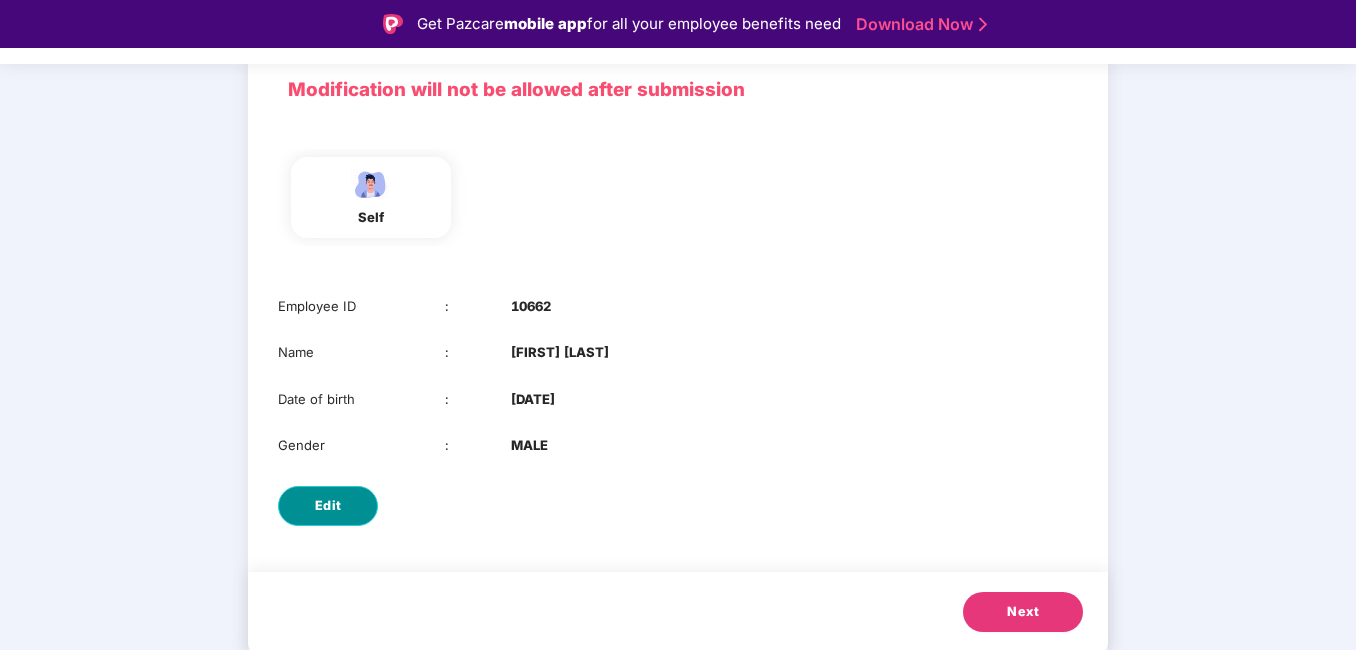 click on "Edit" at bounding box center [328, 506] 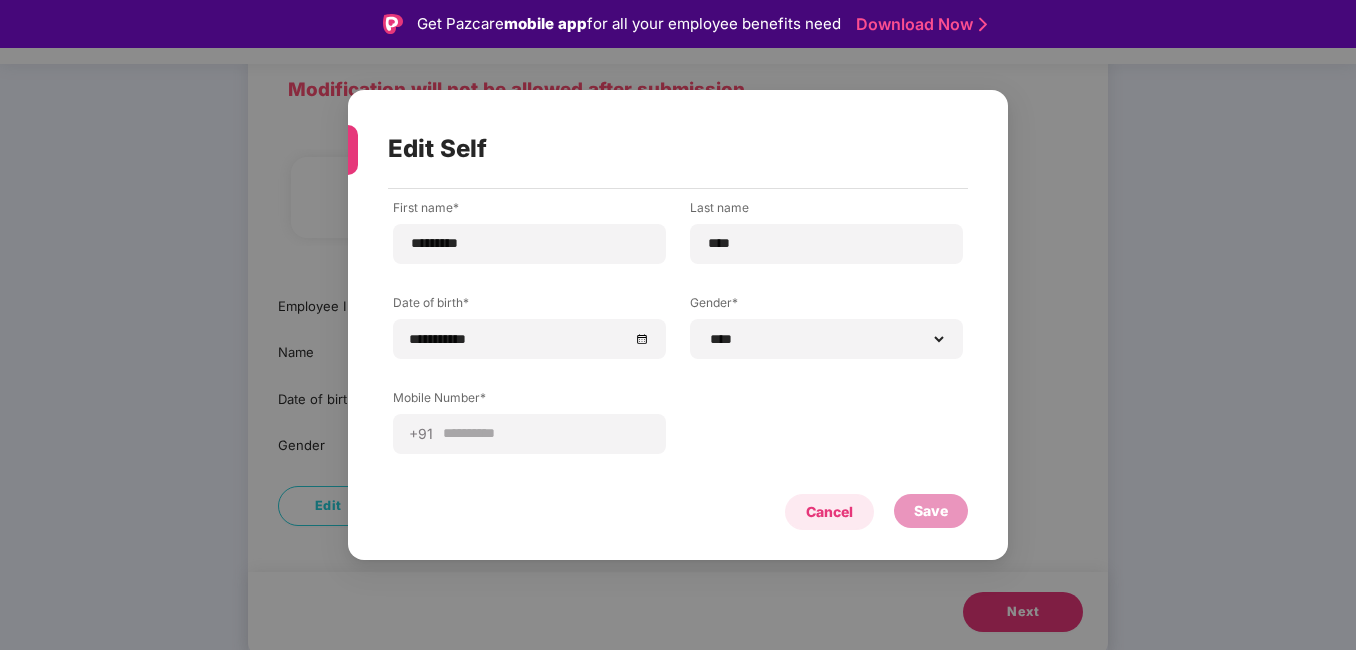 click on "Cancel" at bounding box center [829, 512] 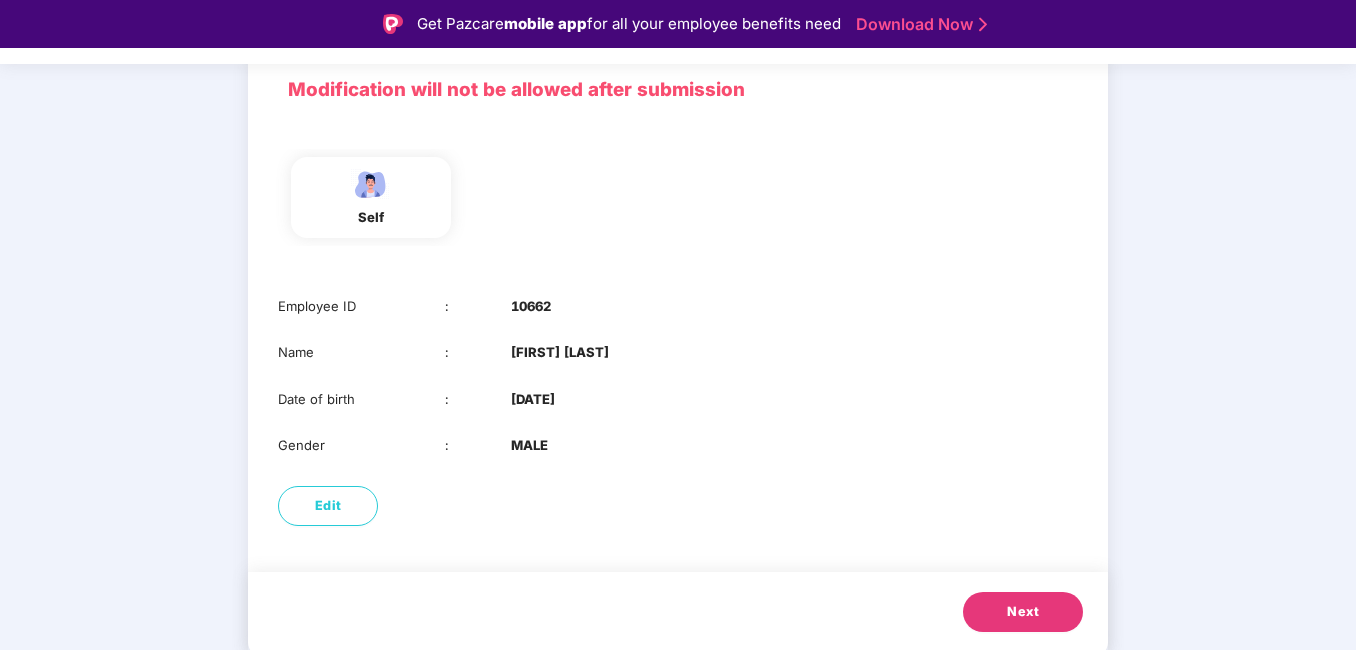 click on "Next" at bounding box center (1023, 612) 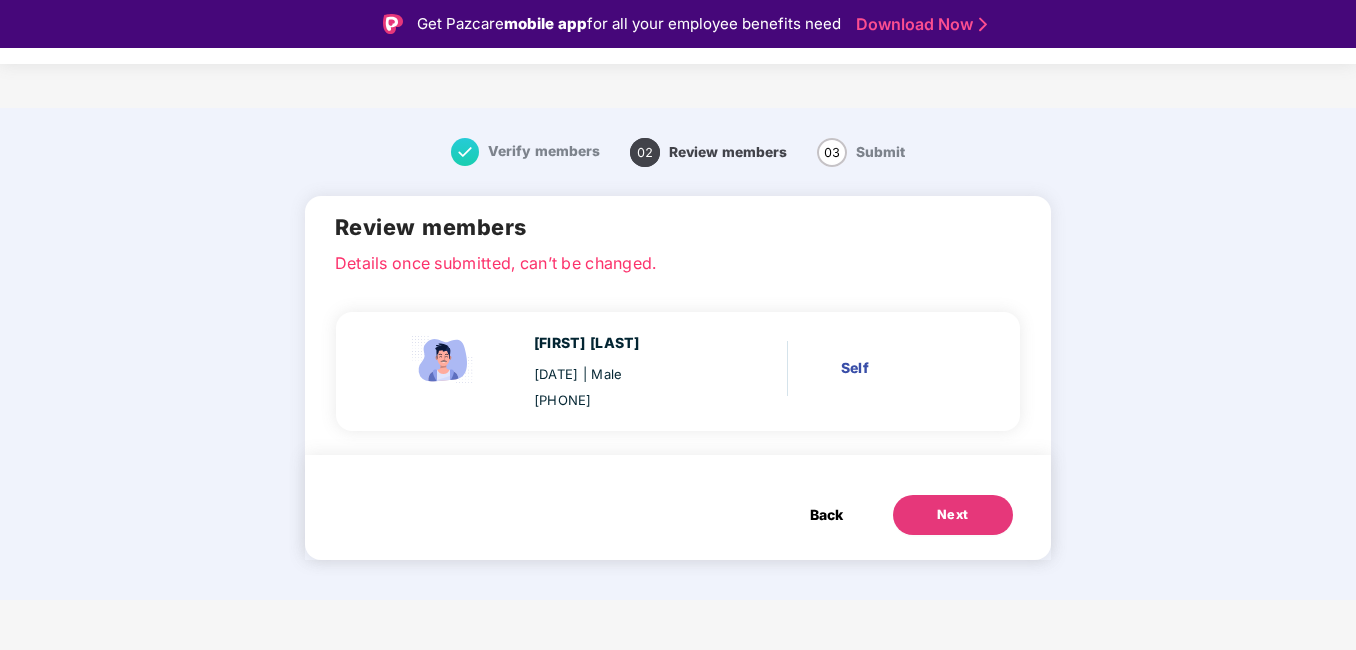 scroll, scrollTop: 48, scrollLeft: 0, axis: vertical 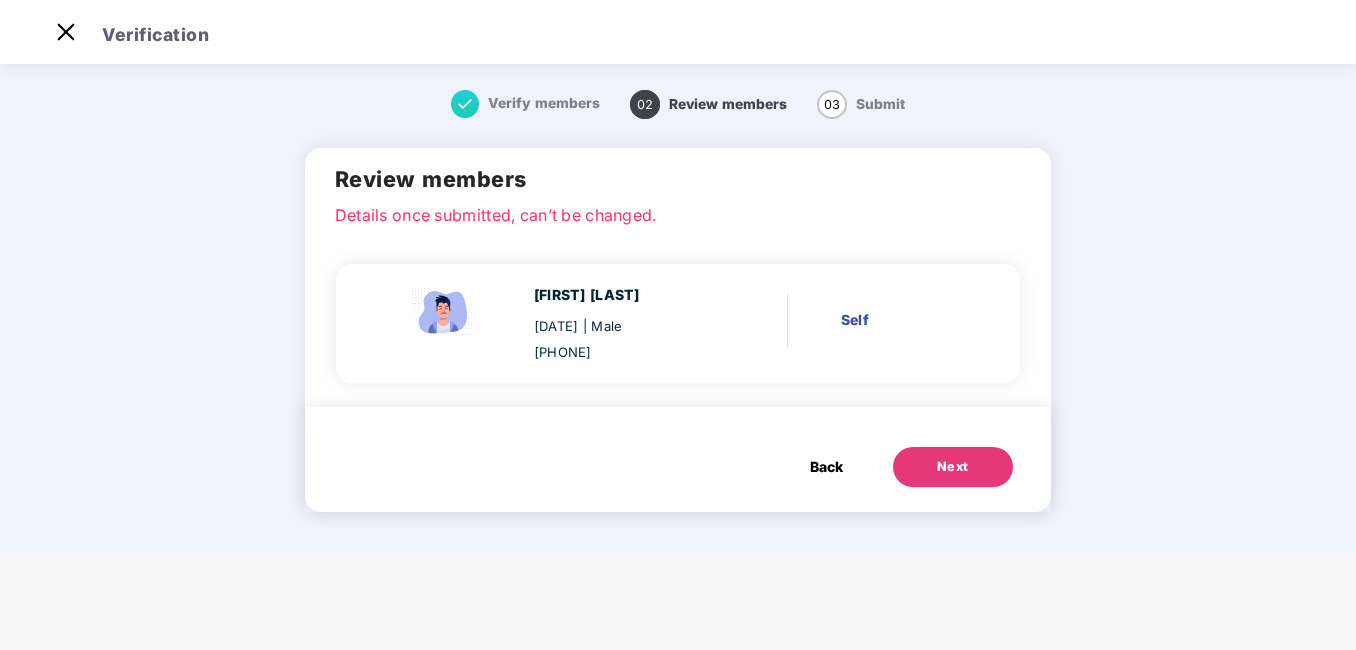 click on "Next" at bounding box center [953, 467] 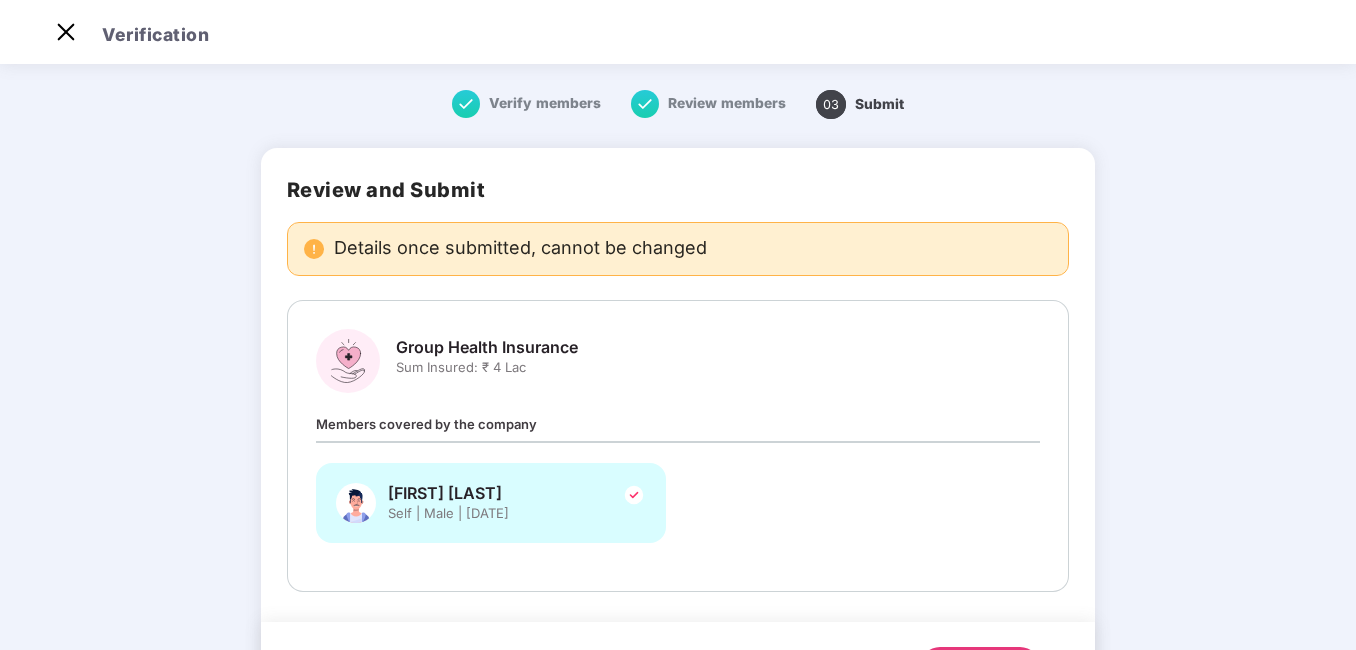 scroll, scrollTop: 0, scrollLeft: 0, axis: both 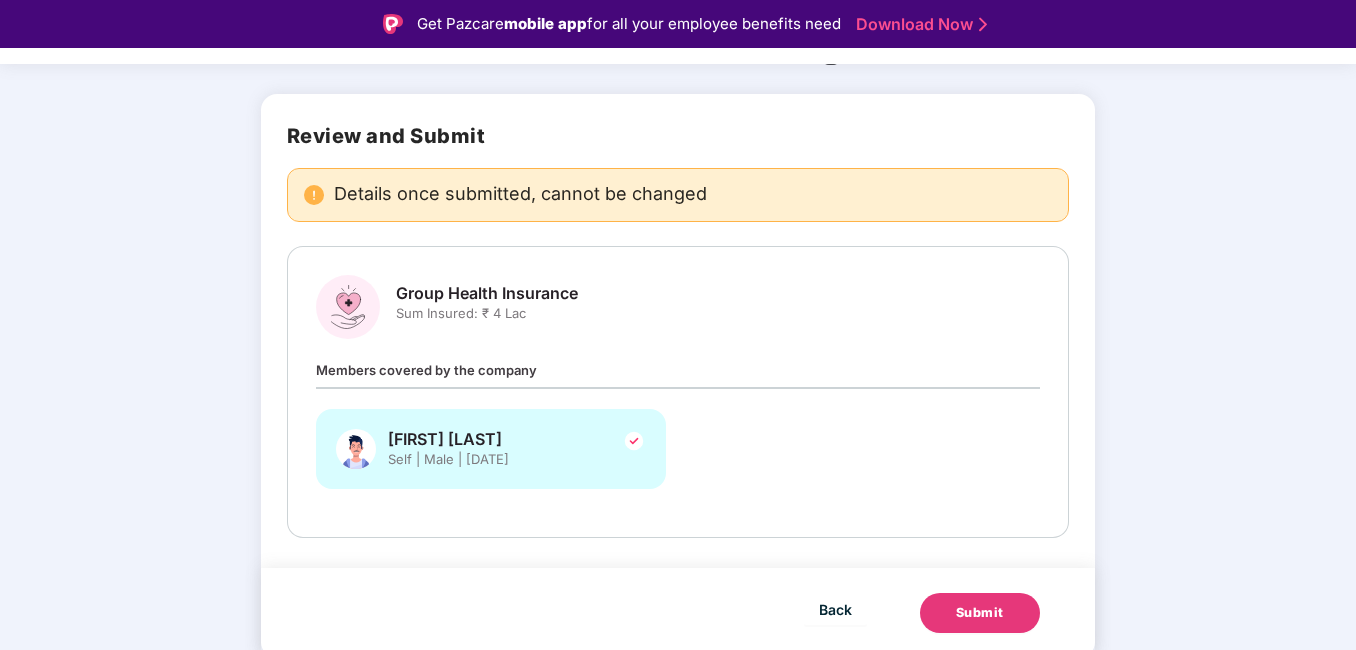 click on "Submit" at bounding box center (980, 613) 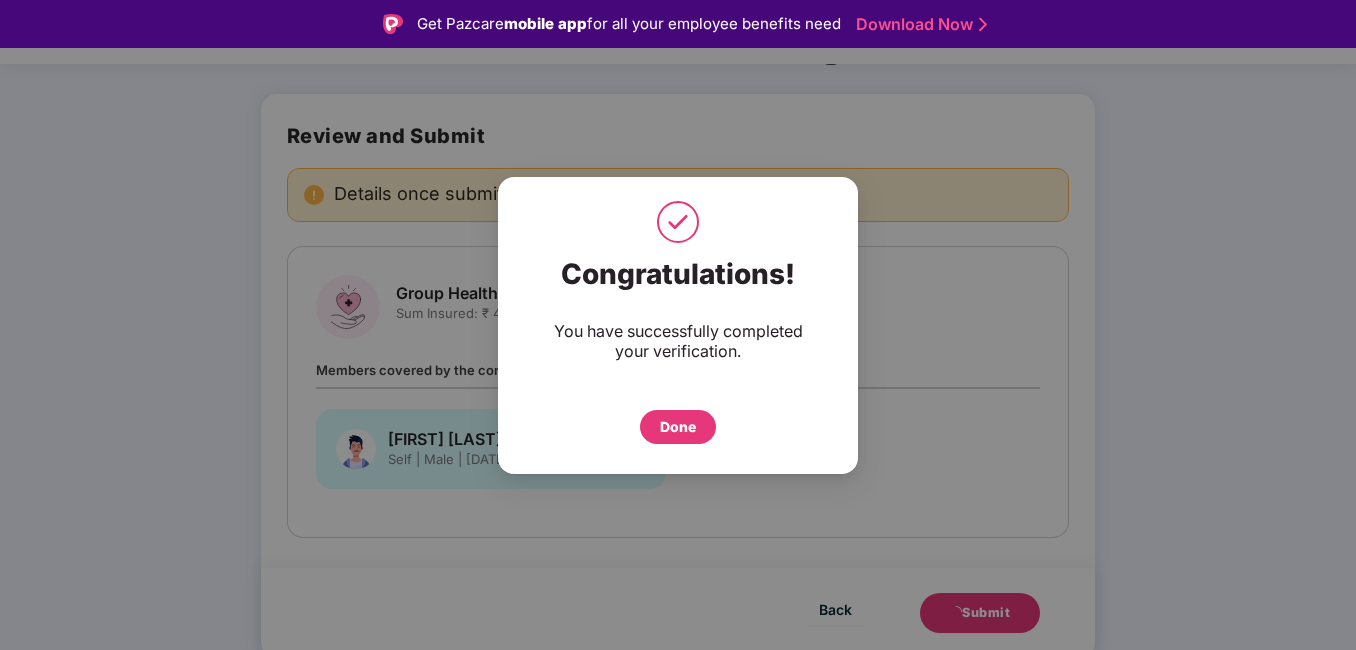 click on "Done" at bounding box center (678, 427) 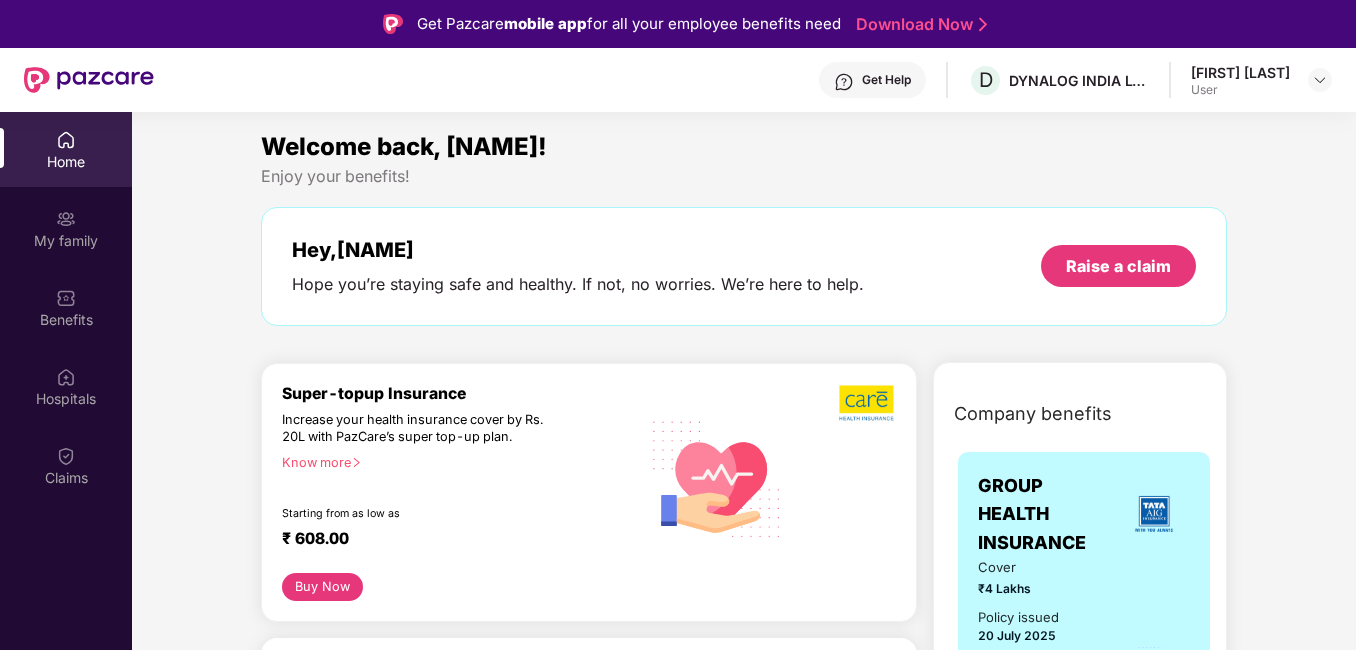 scroll, scrollTop: 0, scrollLeft: 0, axis: both 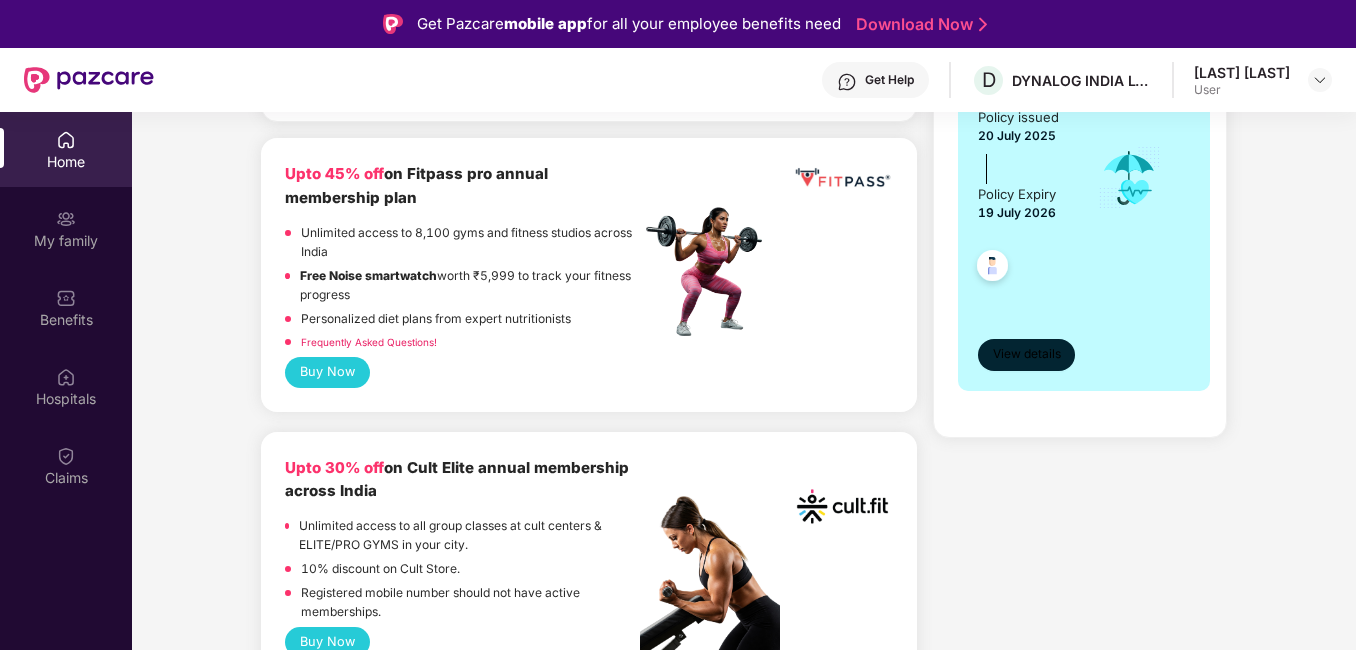 click on "View details" at bounding box center (1027, 354) 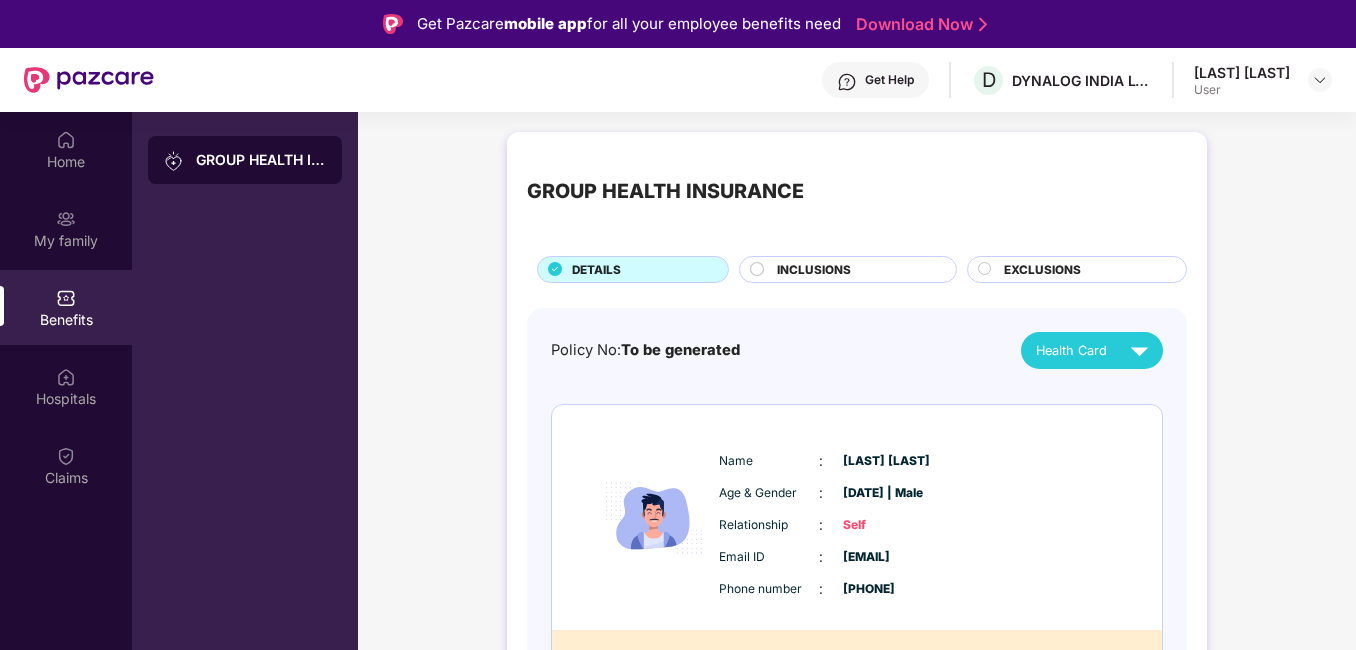 scroll, scrollTop: 50, scrollLeft: 0, axis: vertical 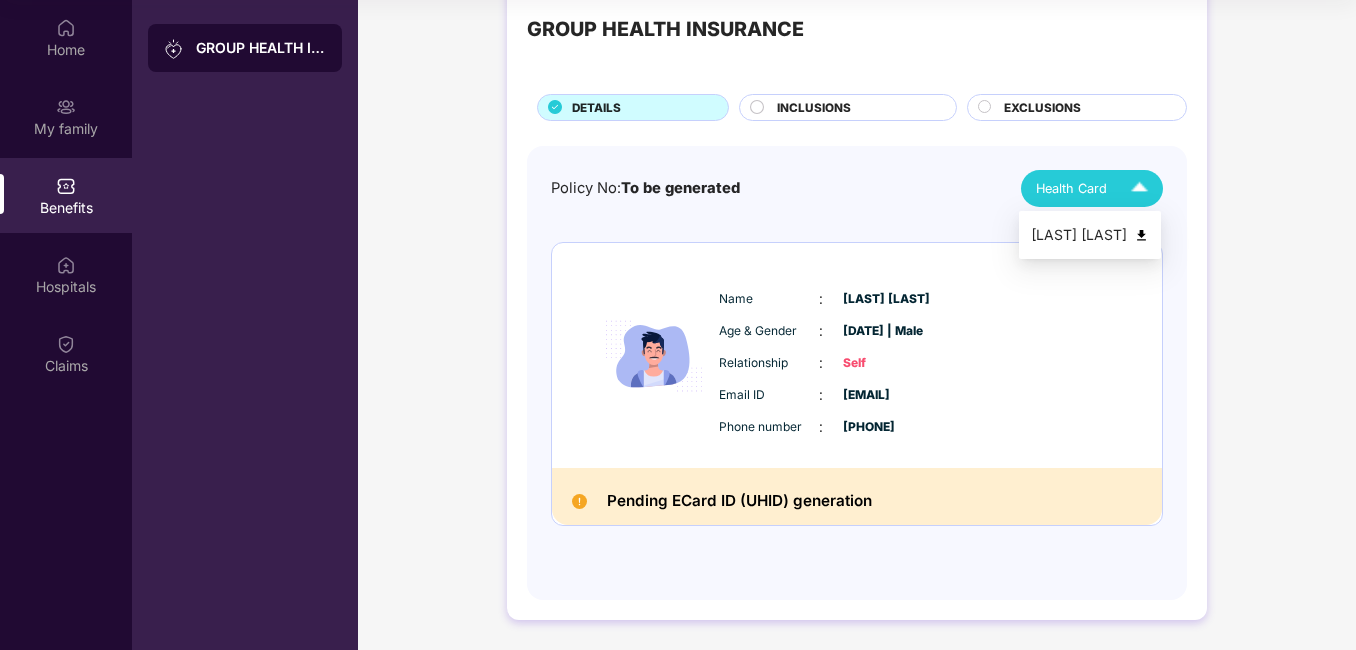 click at bounding box center [1139, 188] 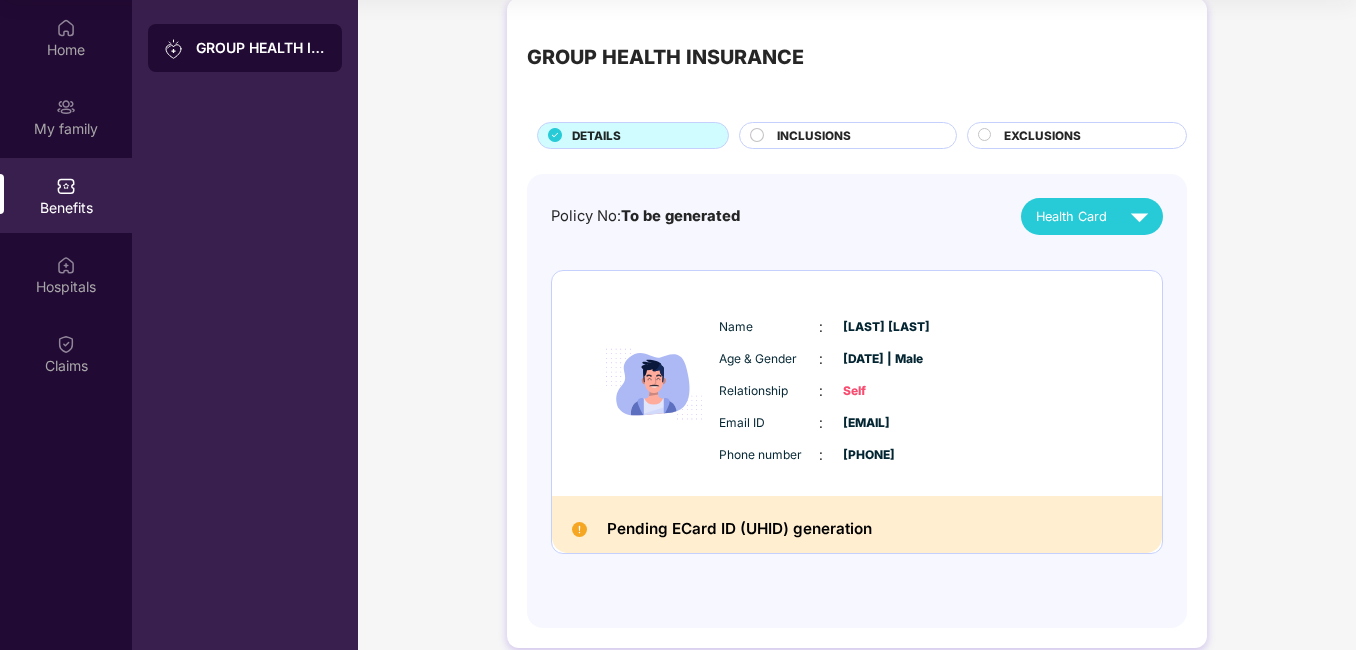 scroll, scrollTop: 0, scrollLeft: 0, axis: both 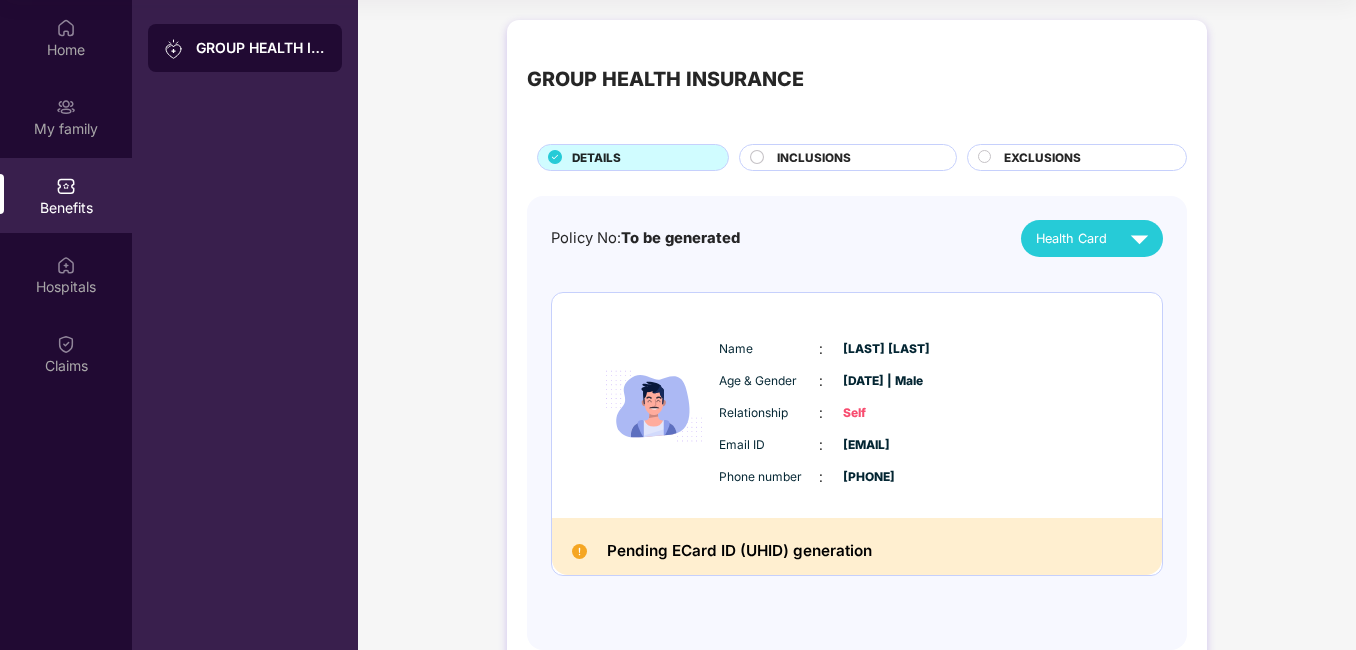 click on "INCLUSIONS" at bounding box center (814, 158) 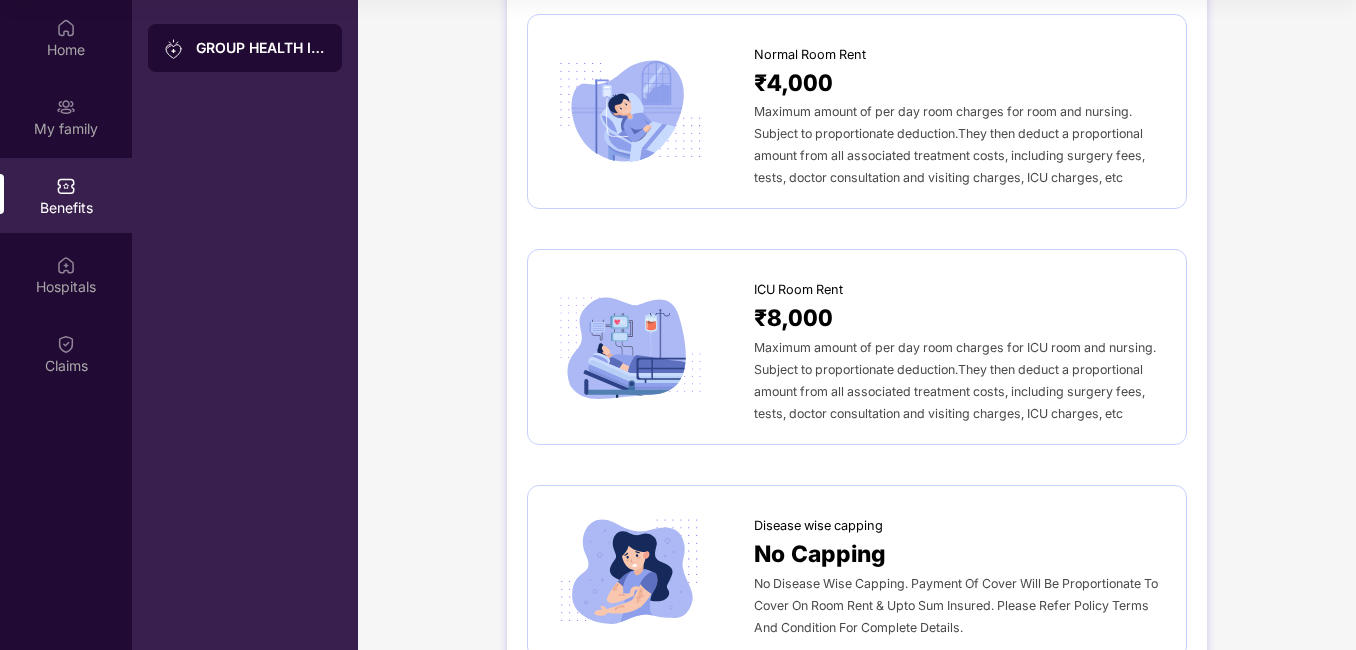 scroll, scrollTop: 0, scrollLeft: 0, axis: both 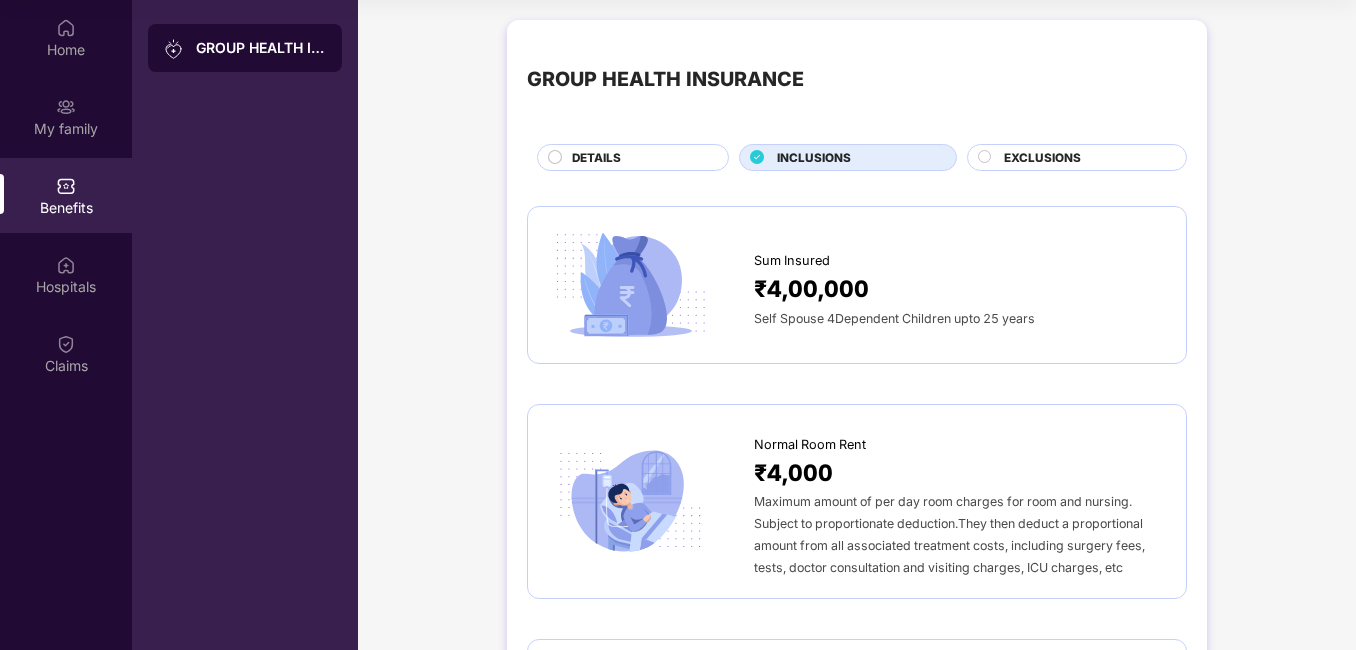 click on "EXCLUSIONS" at bounding box center (1042, 158) 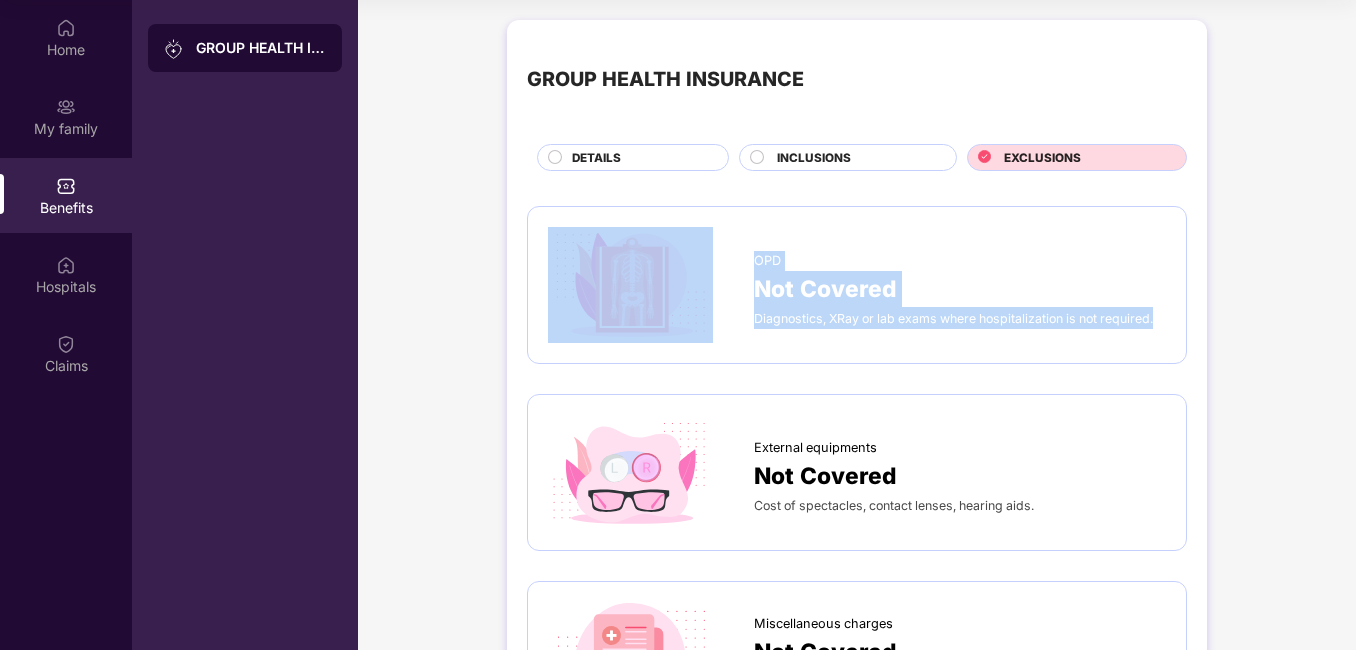 drag, startPoint x: 1166, startPoint y: 317, endPoint x: 678, endPoint y: 252, distance: 492.30988 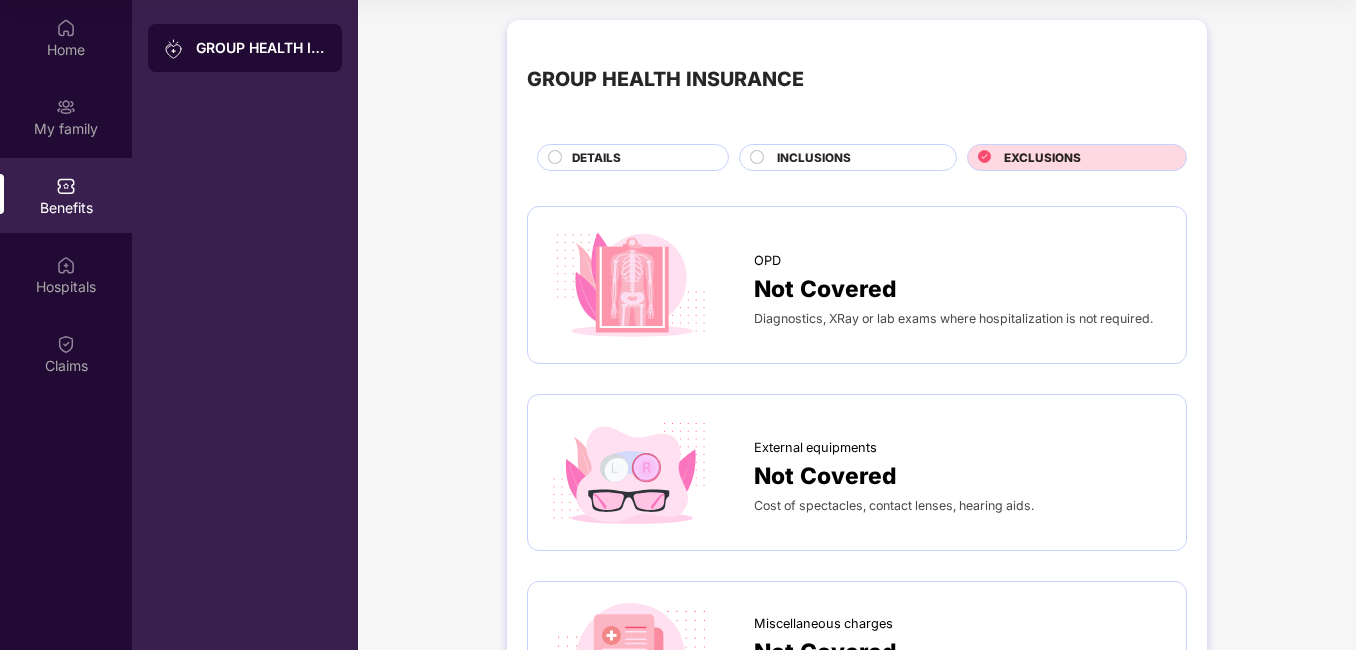 drag, startPoint x: 678, startPoint y: 252, endPoint x: 903, endPoint y: 387, distance: 262.39282 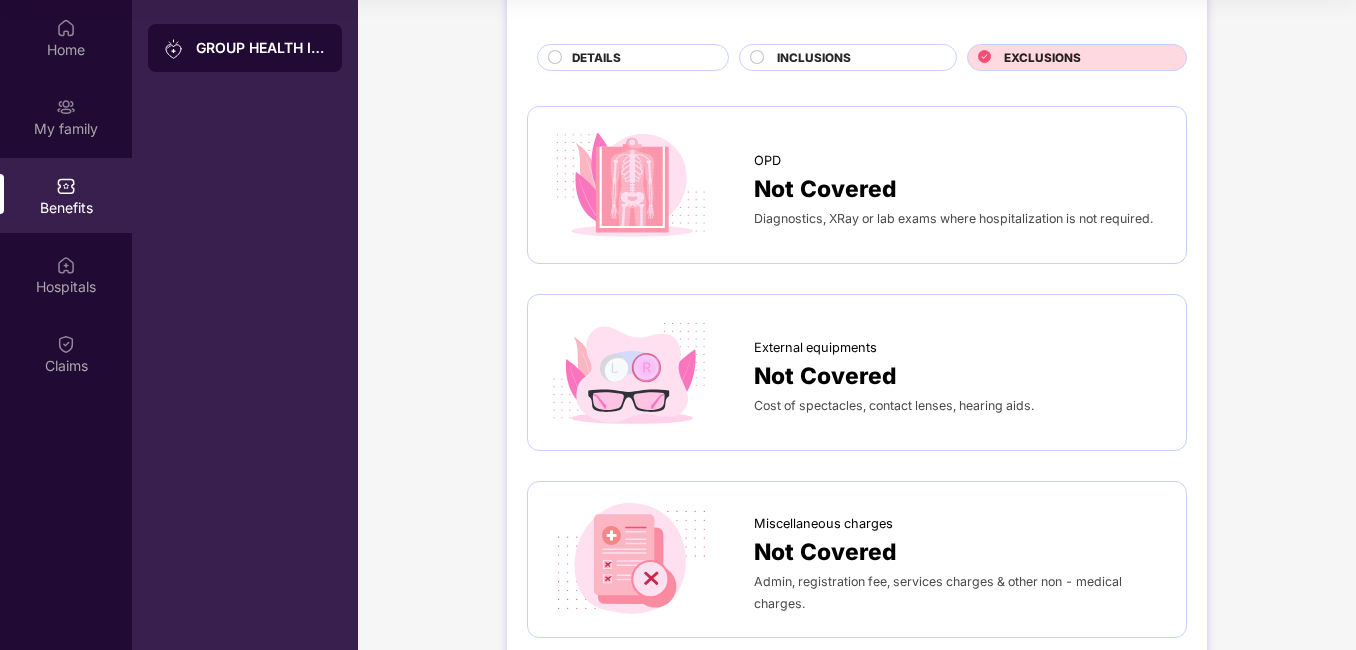 scroll, scrollTop: 200, scrollLeft: 0, axis: vertical 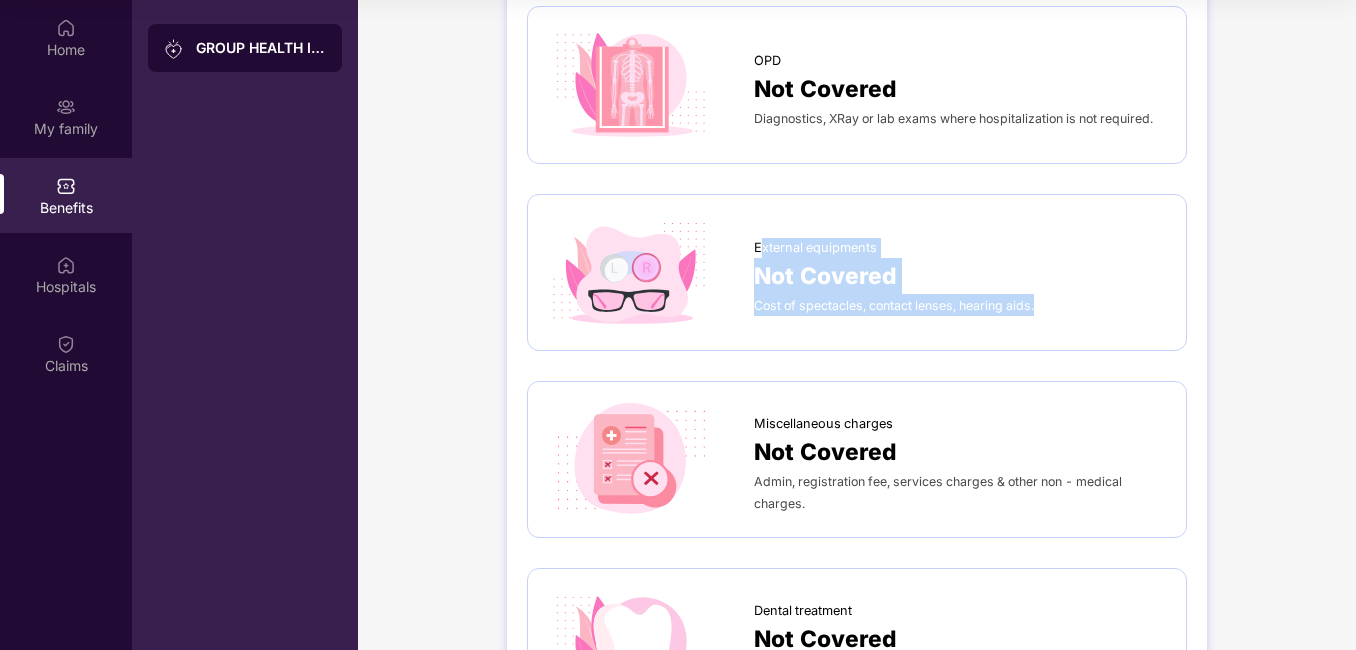 drag, startPoint x: 1056, startPoint y: 302, endPoint x: 764, endPoint y: 240, distance: 298.50964 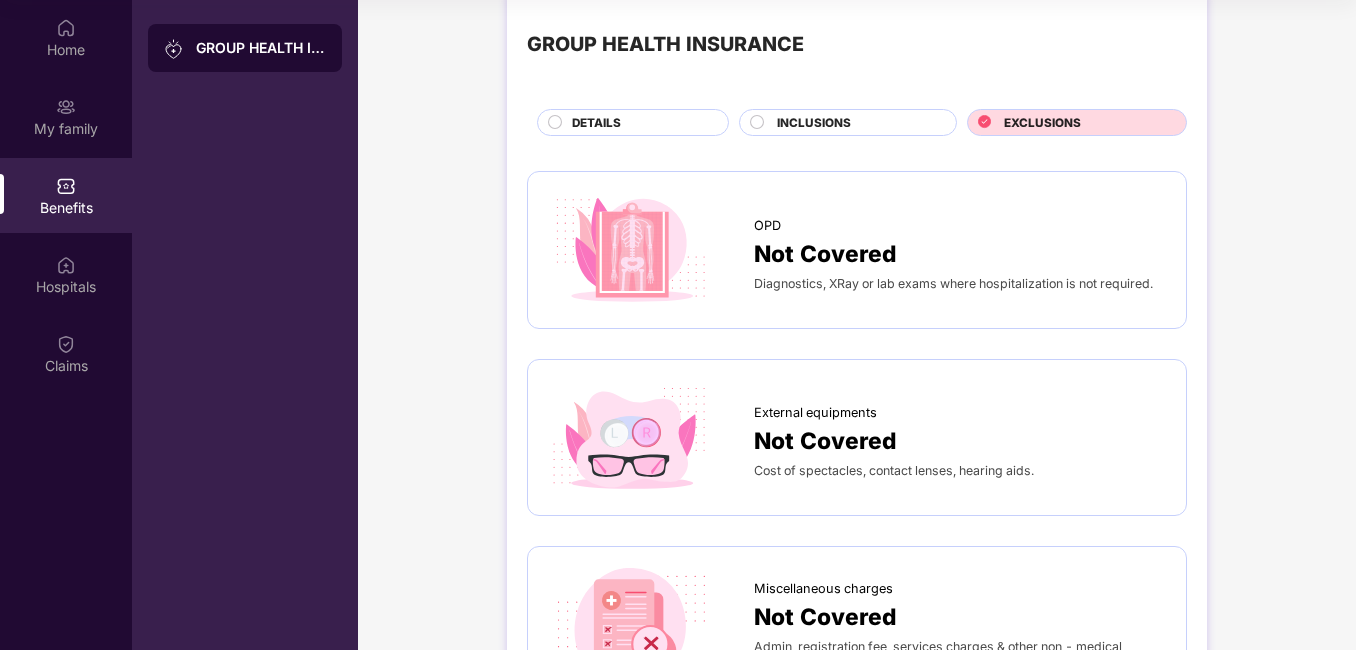 scroll, scrollTop: 0, scrollLeft: 0, axis: both 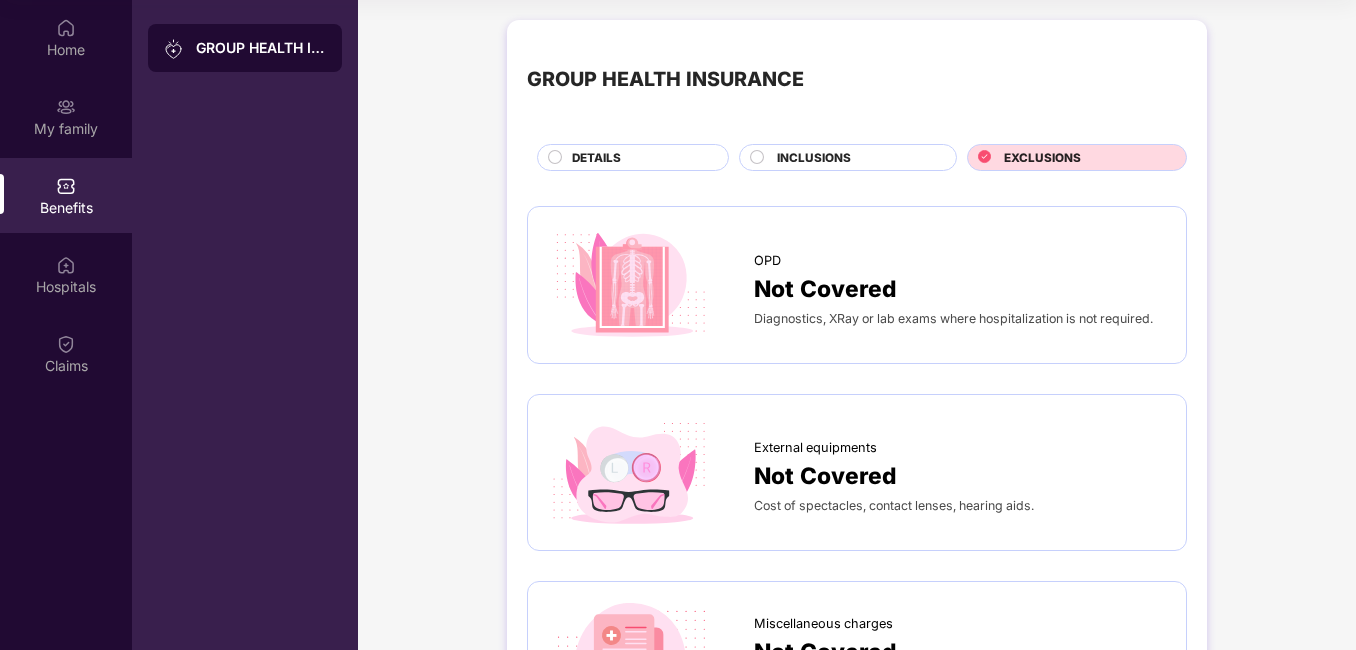 click on "INCLUSIONS" at bounding box center (814, 158) 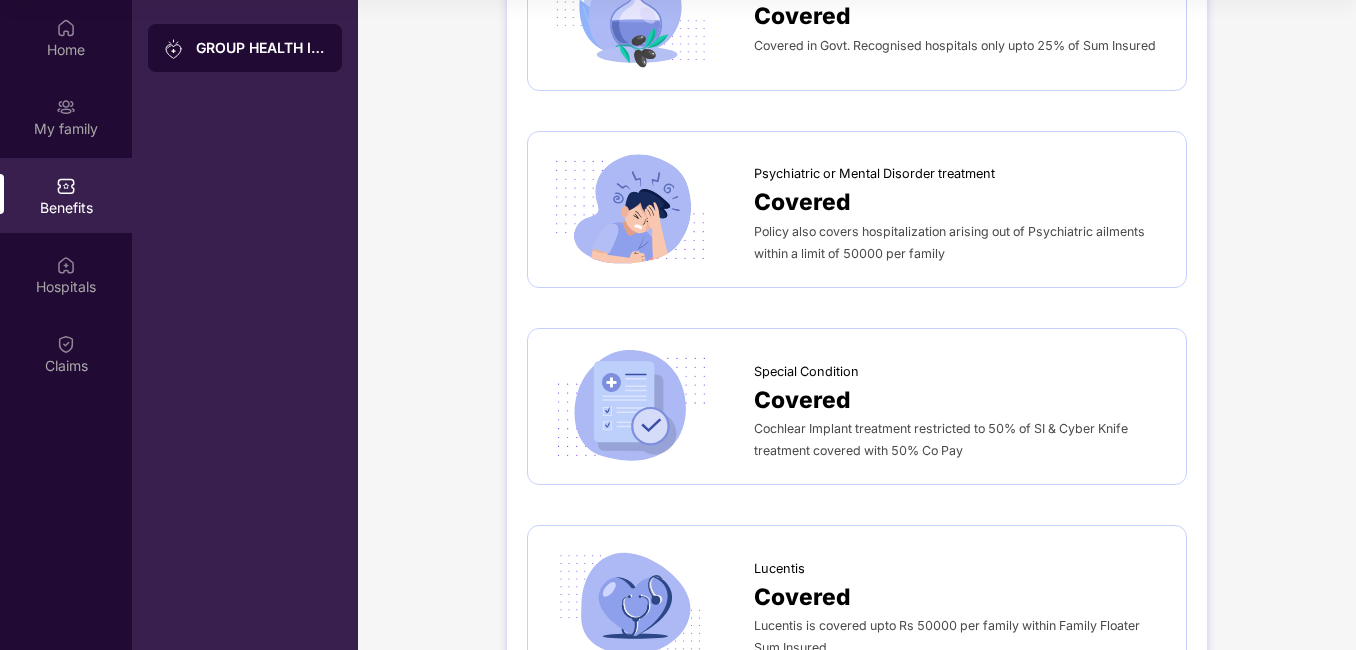scroll, scrollTop: 3000, scrollLeft: 0, axis: vertical 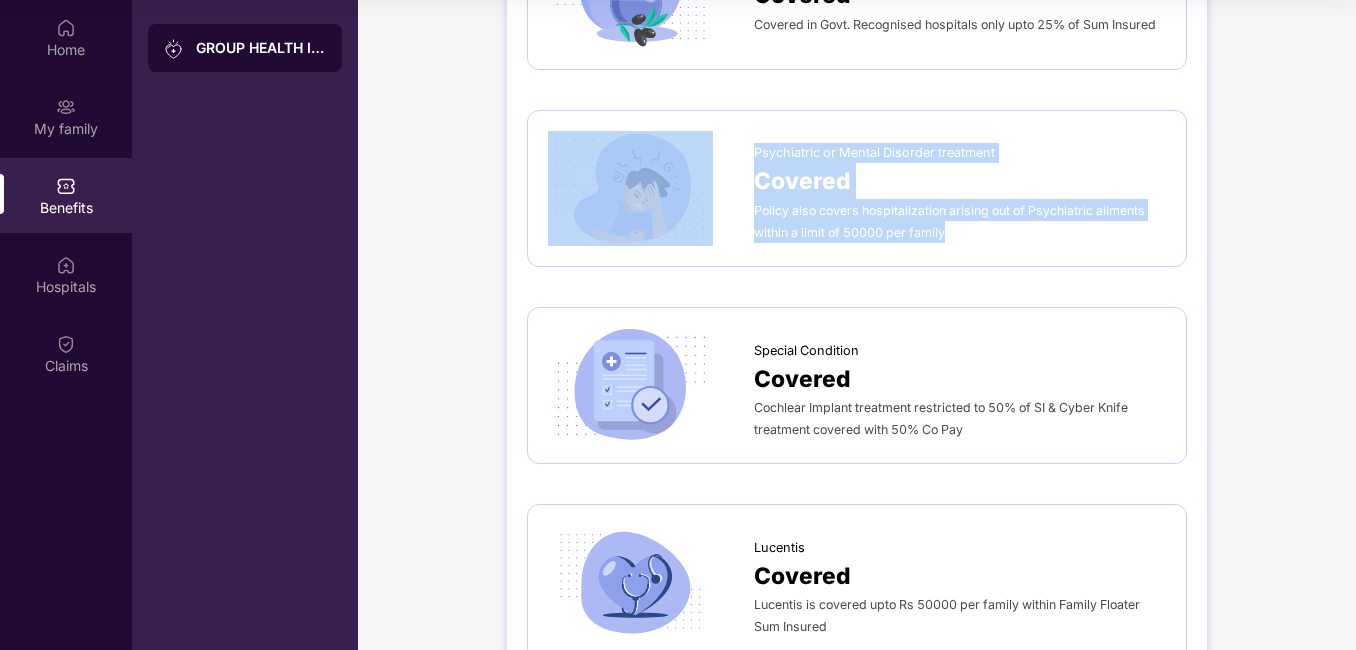 drag, startPoint x: 955, startPoint y: 233, endPoint x: 715, endPoint y: 192, distance: 243.4769 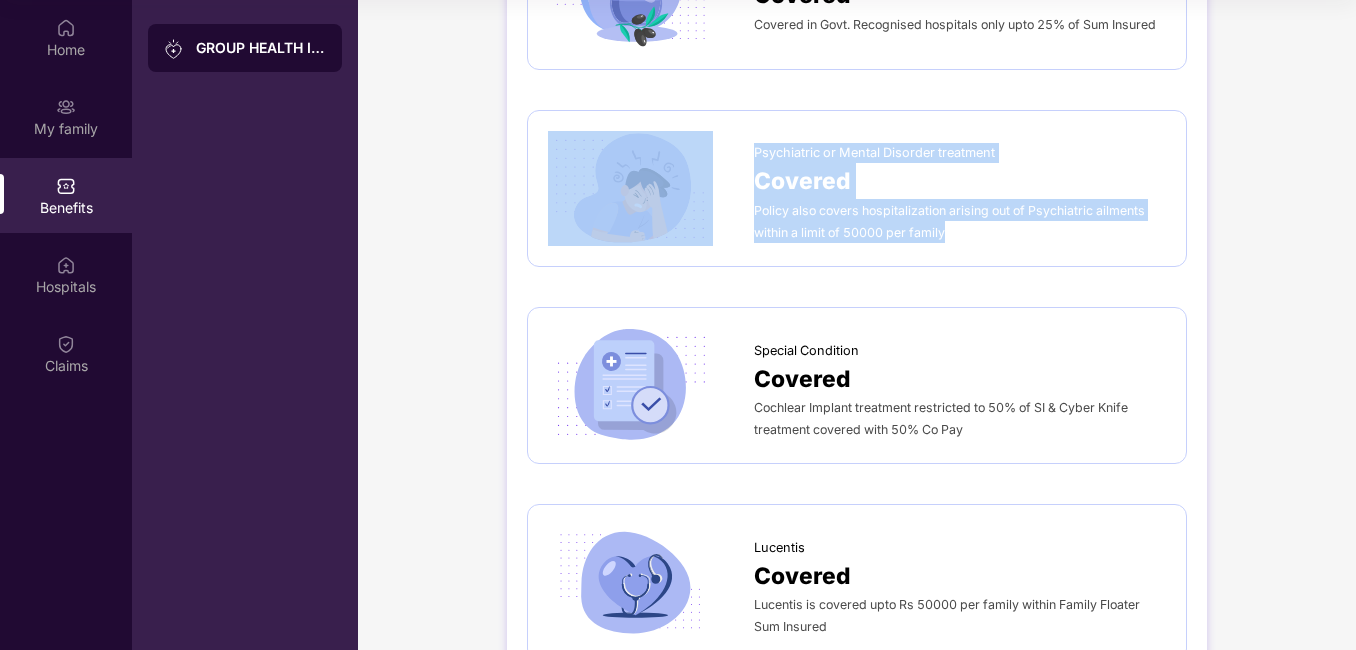 drag, startPoint x: 715, startPoint y: 192, endPoint x: 834, endPoint y: 182, distance: 119.419426 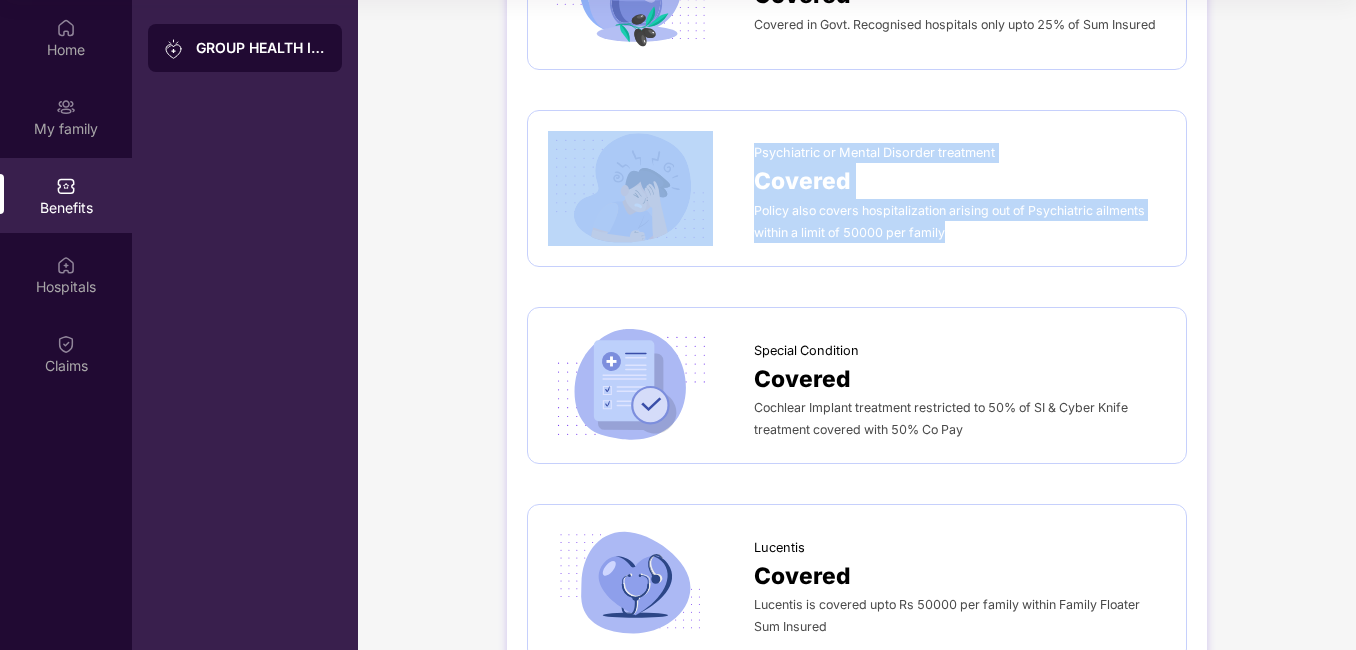 drag, startPoint x: 752, startPoint y: 190, endPoint x: 927, endPoint y: 243, distance: 182.84967 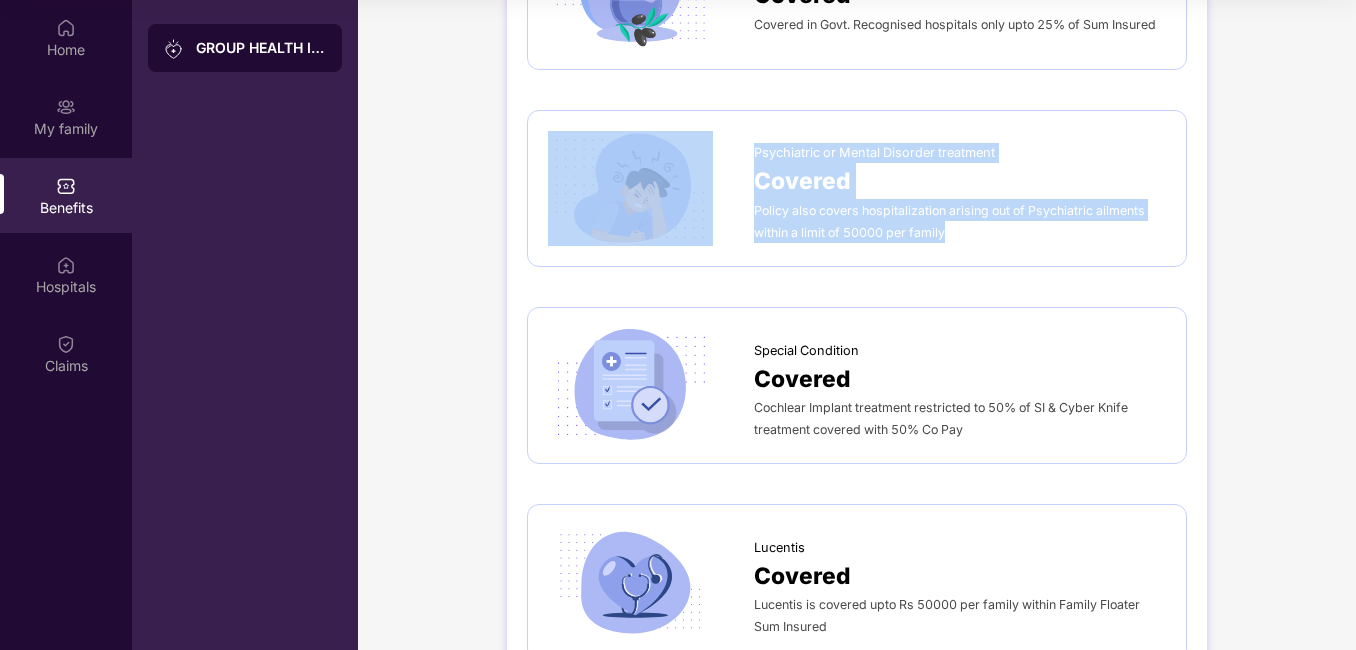 drag, startPoint x: 967, startPoint y: 237, endPoint x: 749, endPoint y: 211, distance: 219.54498 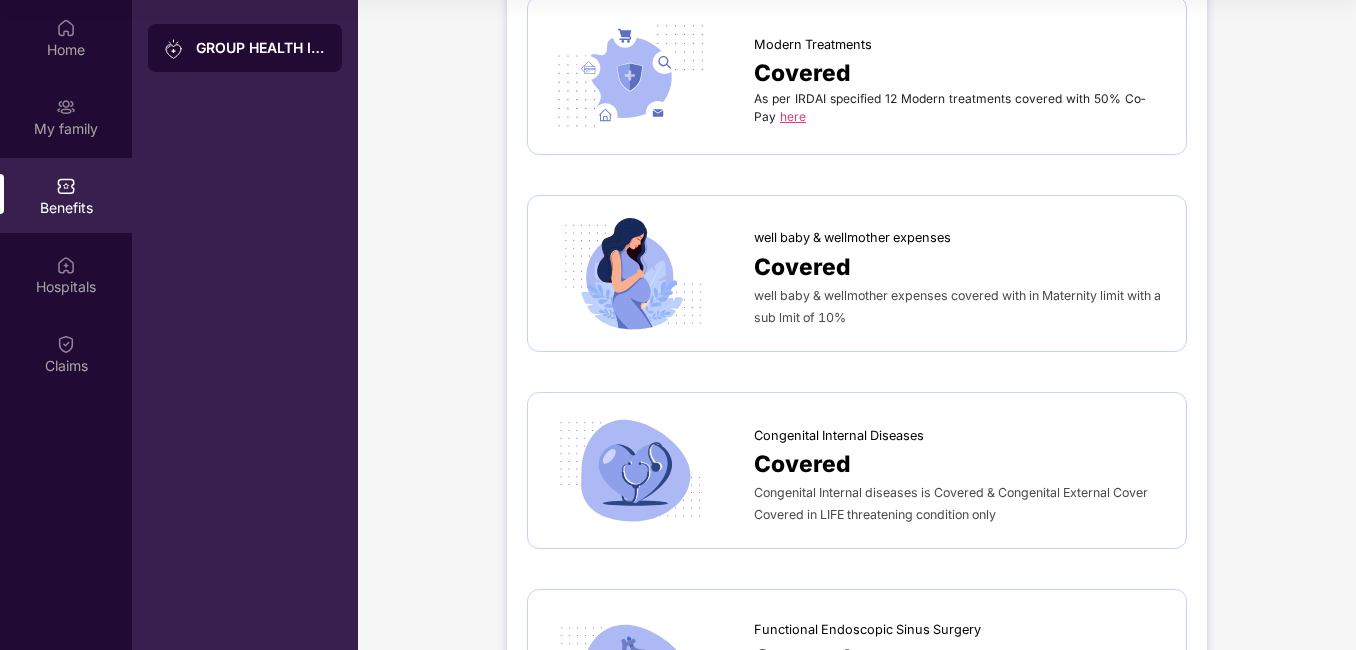 scroll, scrollTop: 4100, scrollLeft: 0, axis: vertical 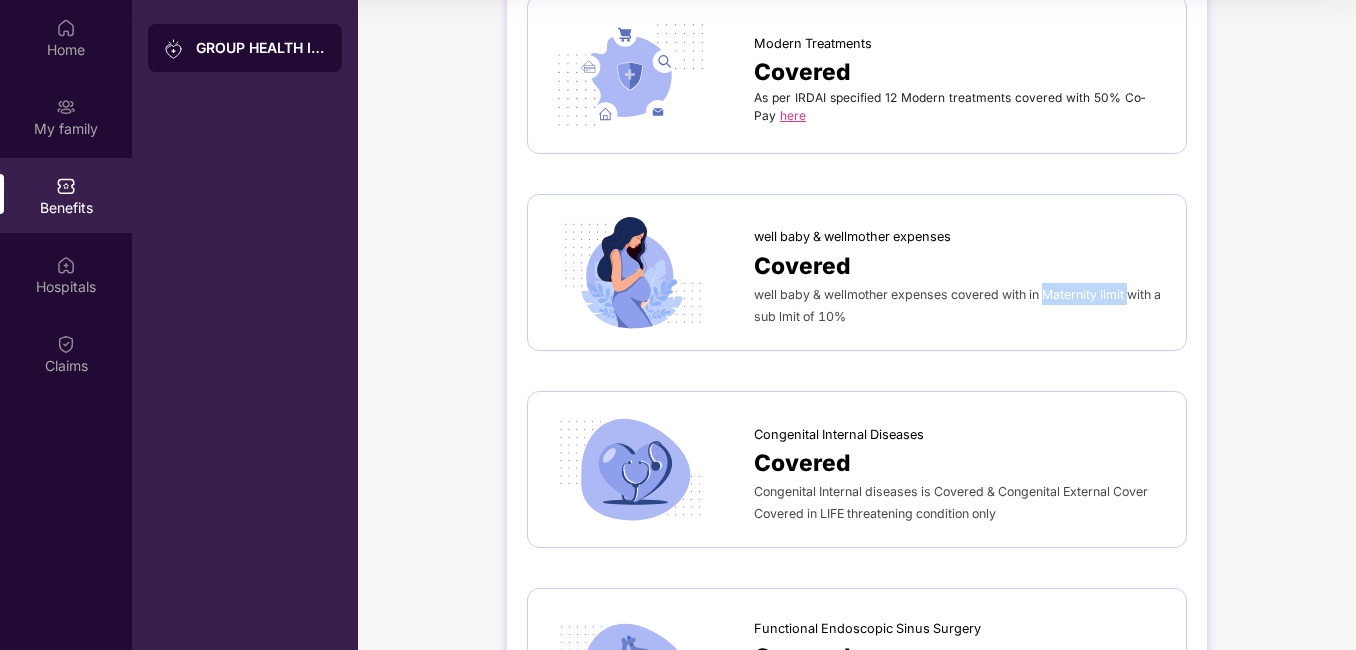 drag, startPoint x: 1043, startPoint y: 294, endPoint x: 1130, endPoint y: 304, distance: 87.57283 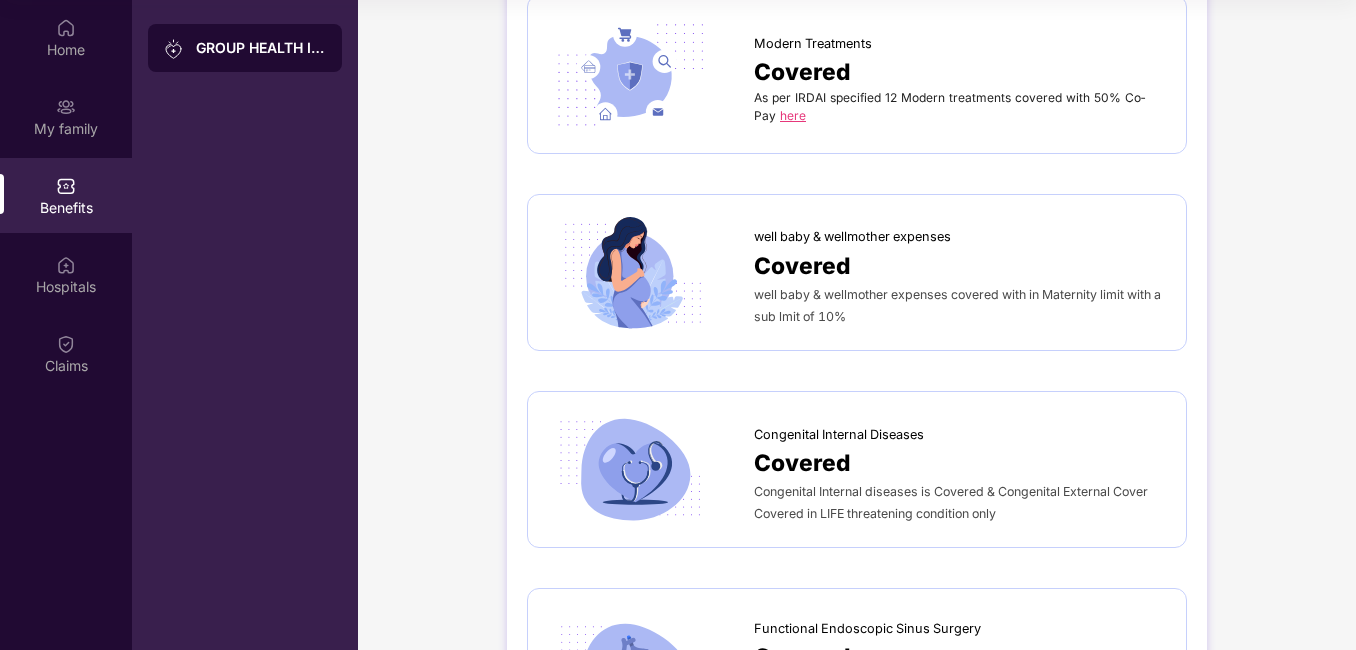 drag, startPoint x: 1130, startPoint y: 304, endPoint x: 1110, endPoint y: 319, distance: 25 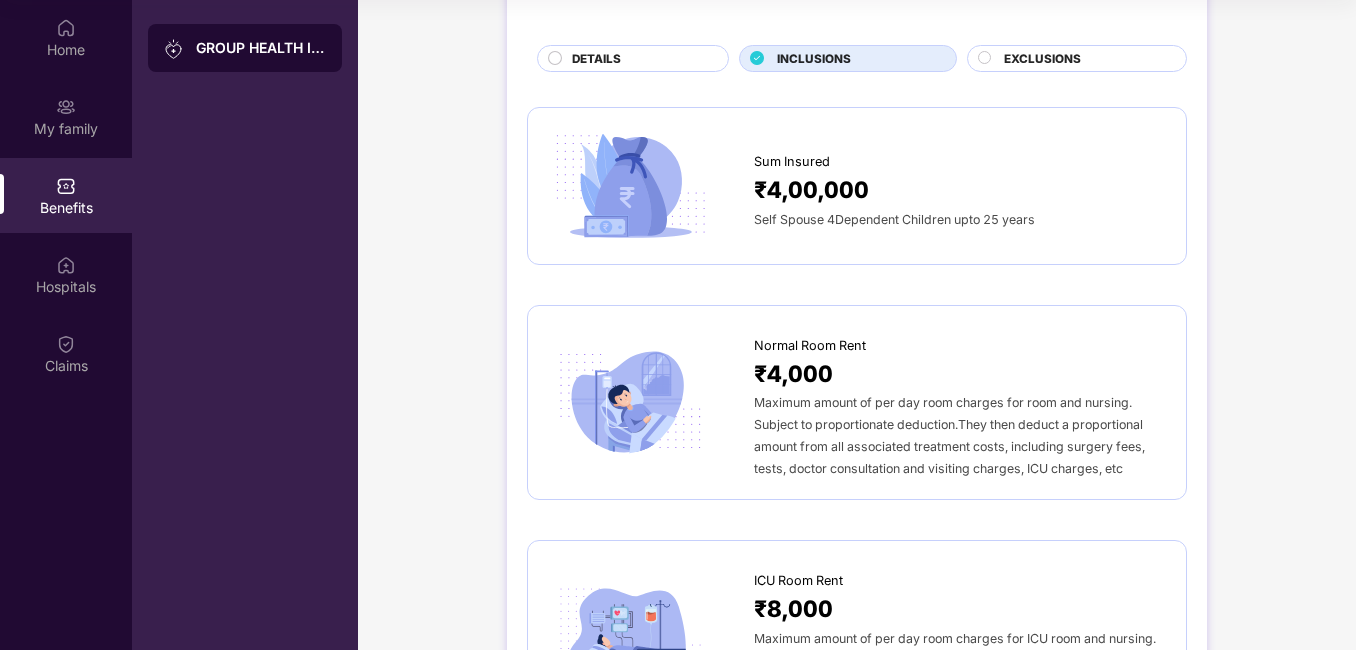 scroll, scrollTop: 0, scrollLeft: 0, axis: both 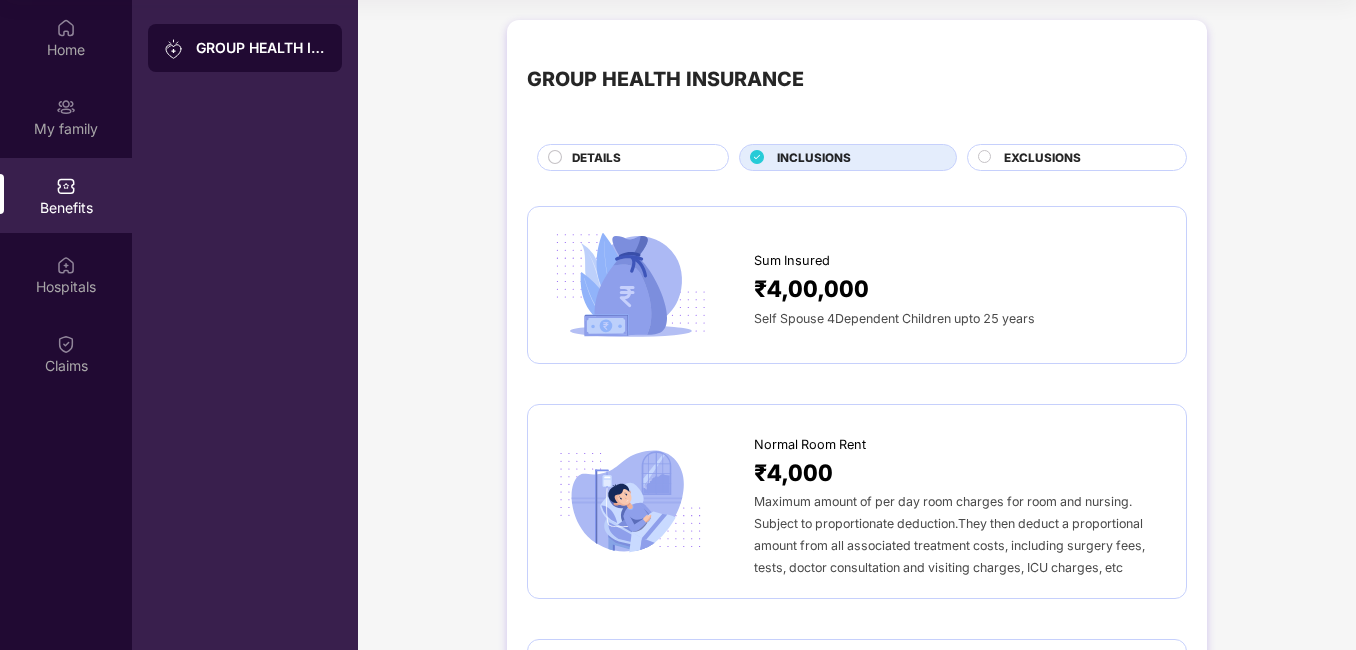 click on "DETAILS" at bounding box center [640, 159] 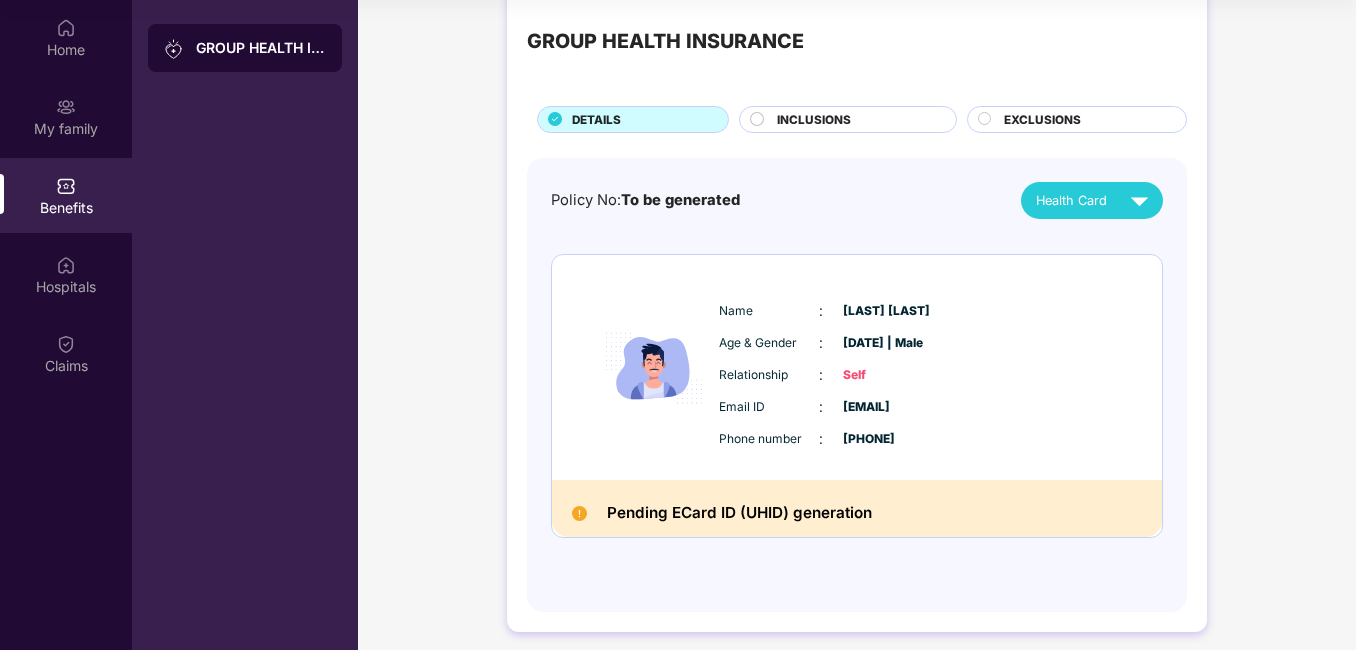 scroll, scrollTop: 0, scrollLeft: 0, axis: both 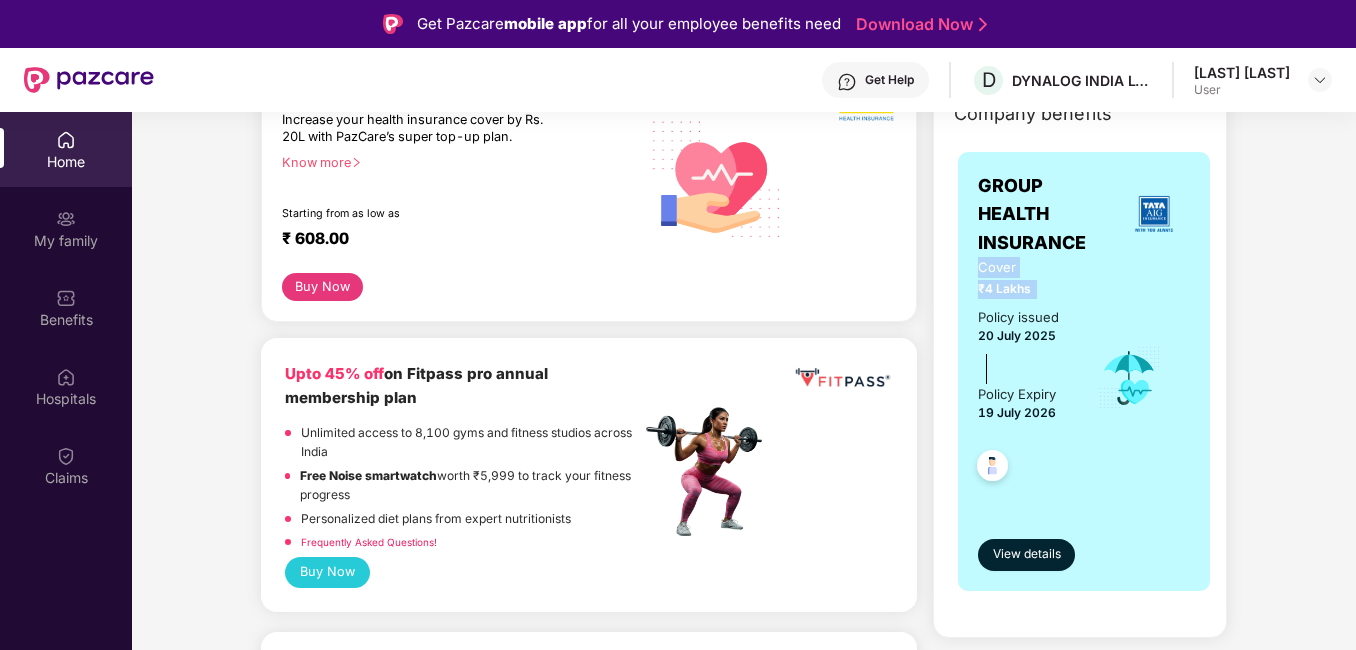 drag, startPoint x: 1036, startPoint y: 295, endPoint x: 971, endPoint y: 258, distance: 74.793045 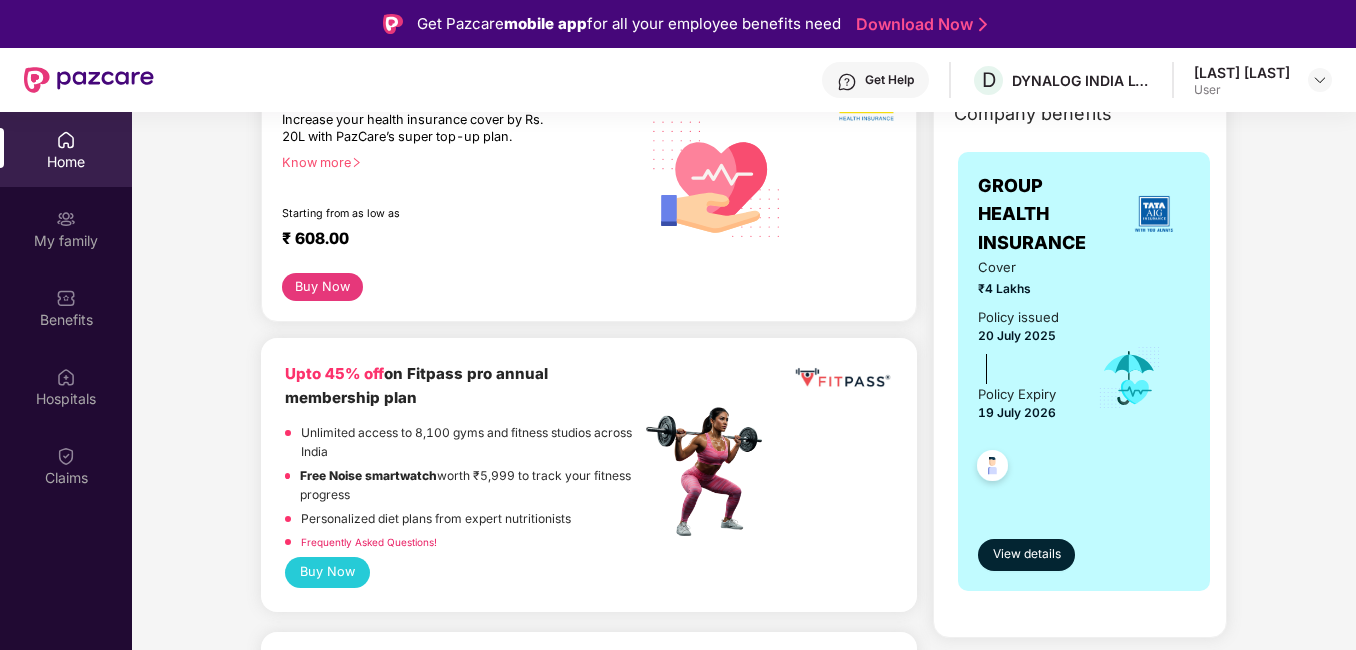 click at bounding box center (1024, 462) 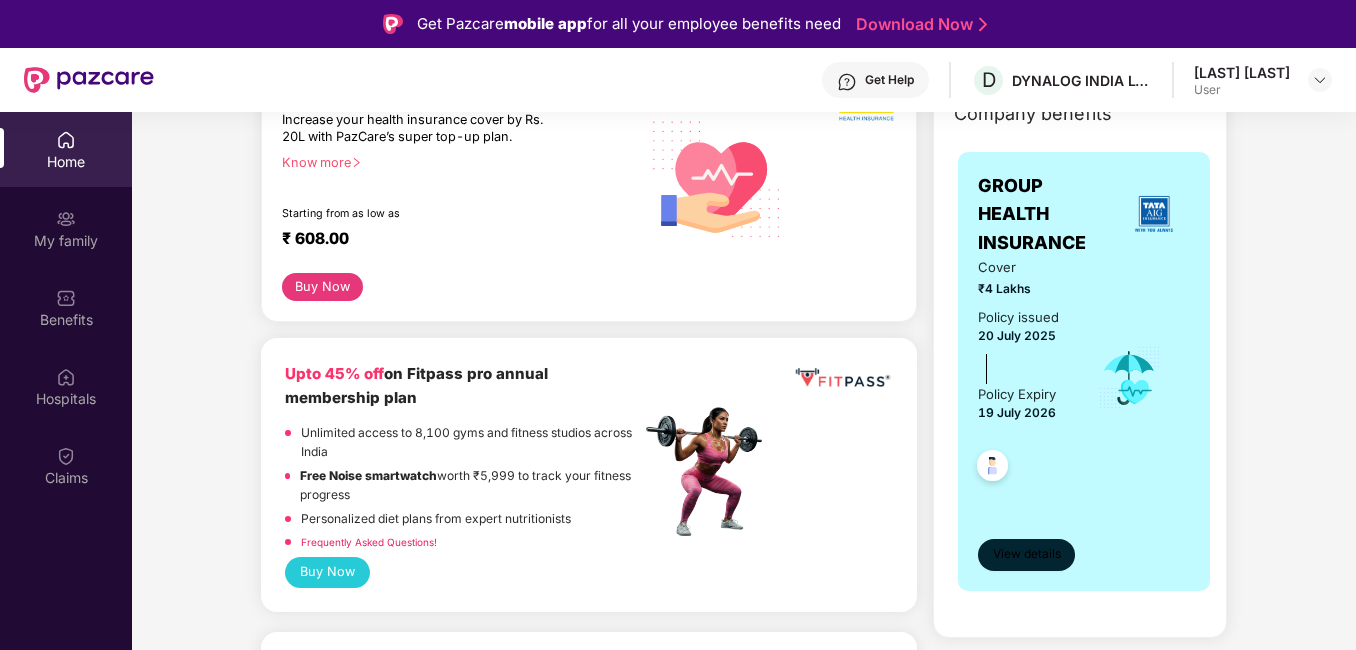 click on "View details" at bounding box center (1027, 554) 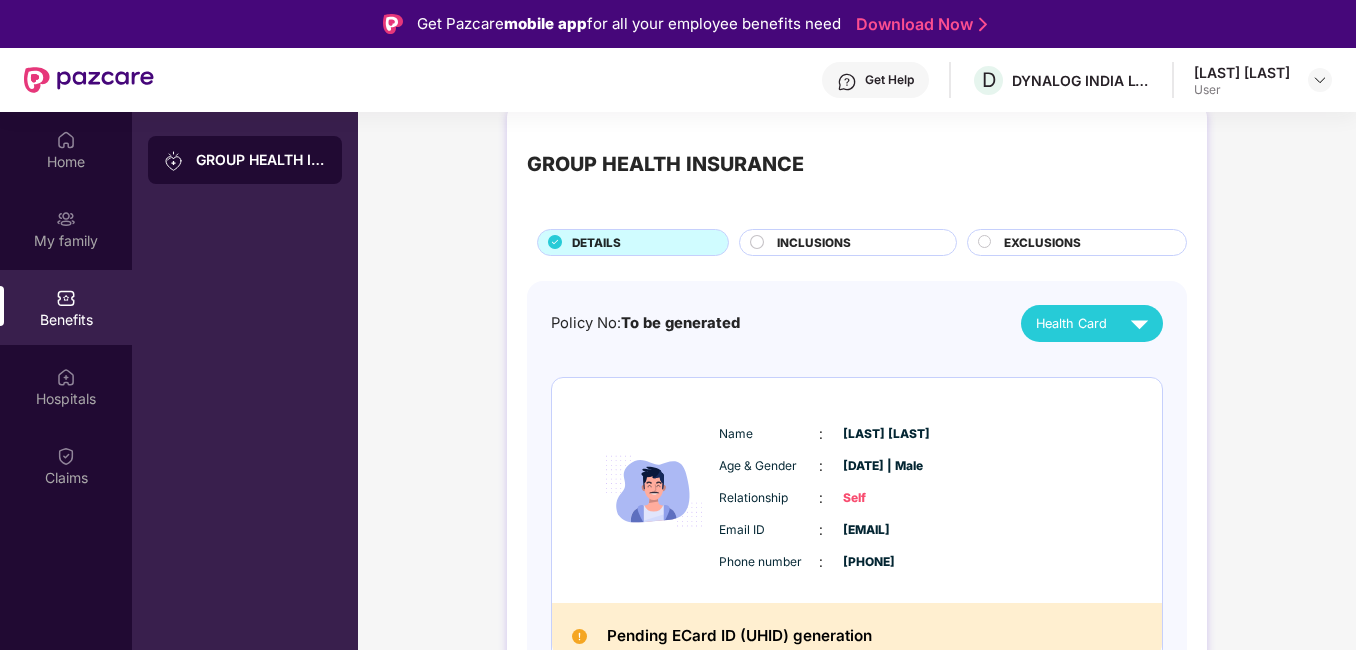 scroll, scrollTop: 50, scrollLeft: 0, axis: vertical 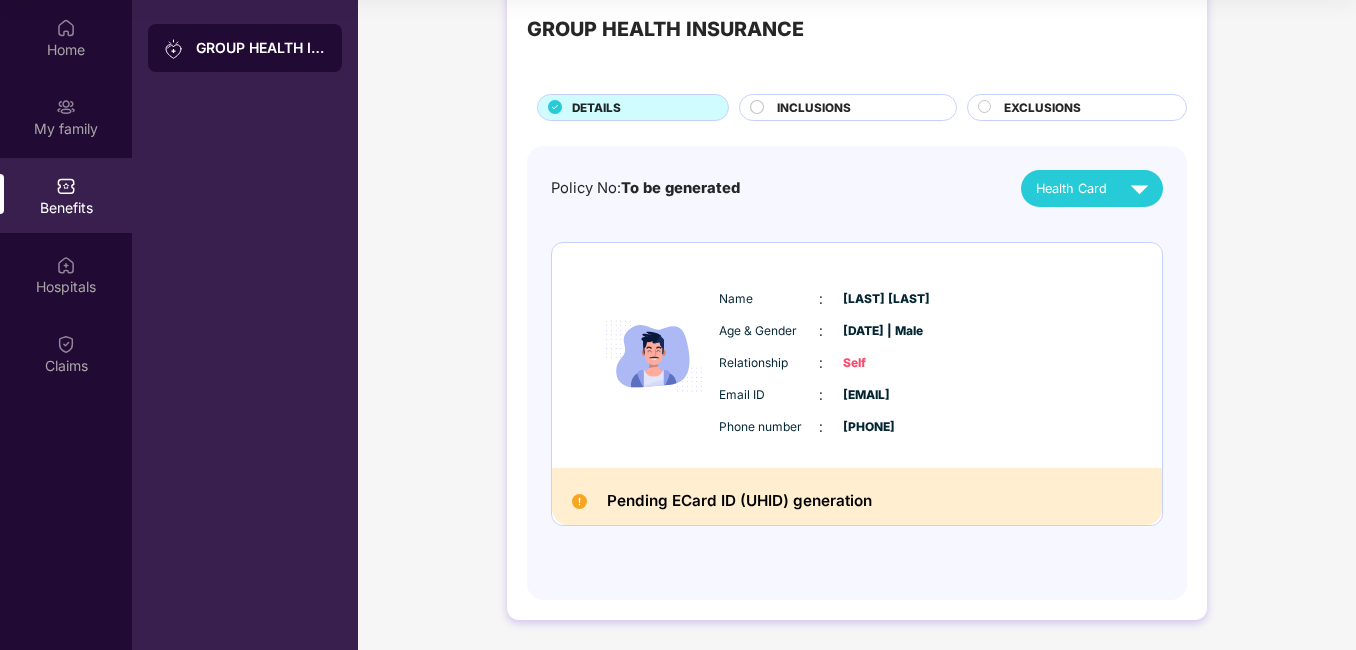 click on "INCLUSIONS" at bounding box center (814, 108) 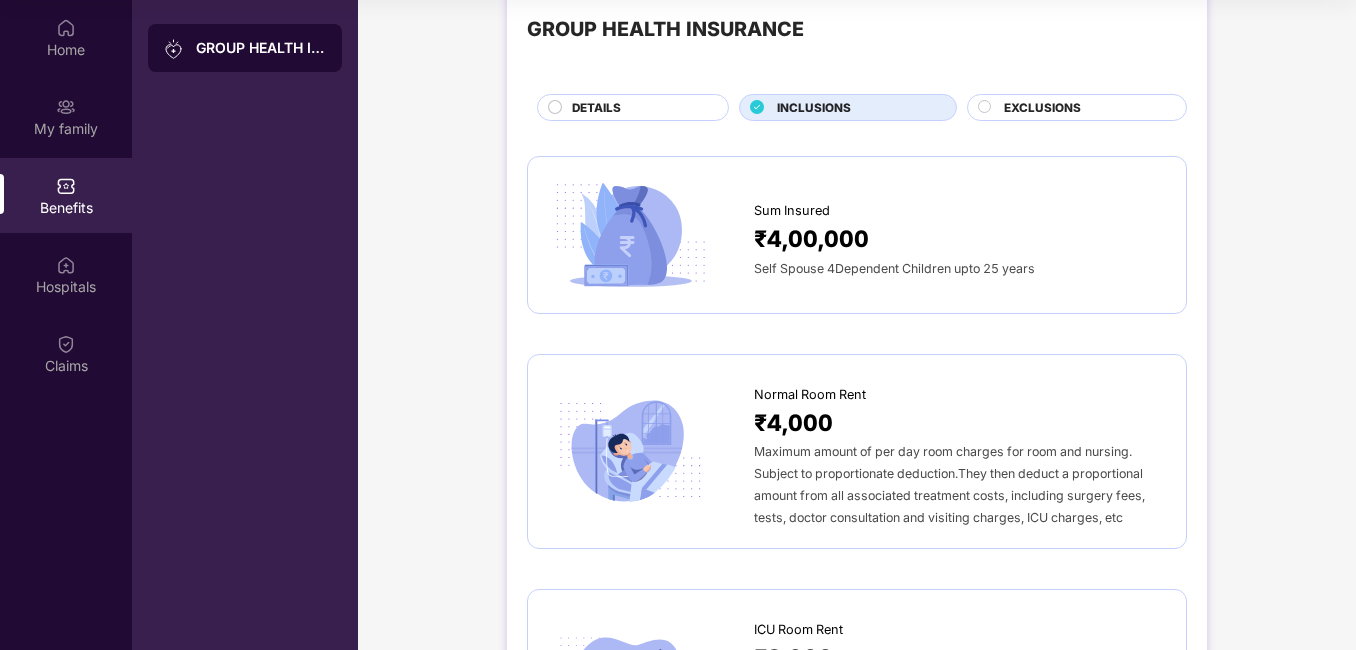 click on "EXCLUSIONS" at bounding box center (1077, 107) 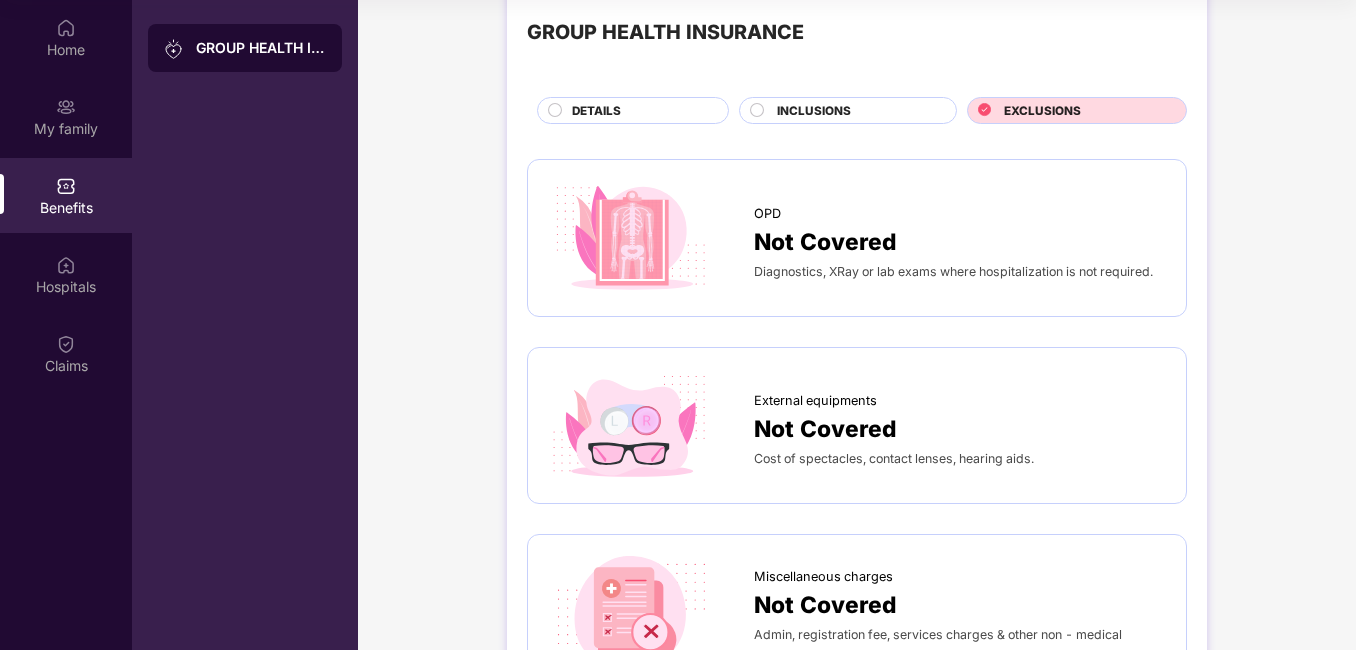 scroll, scrollTop: 0, scrollLeft: 0, axis: both 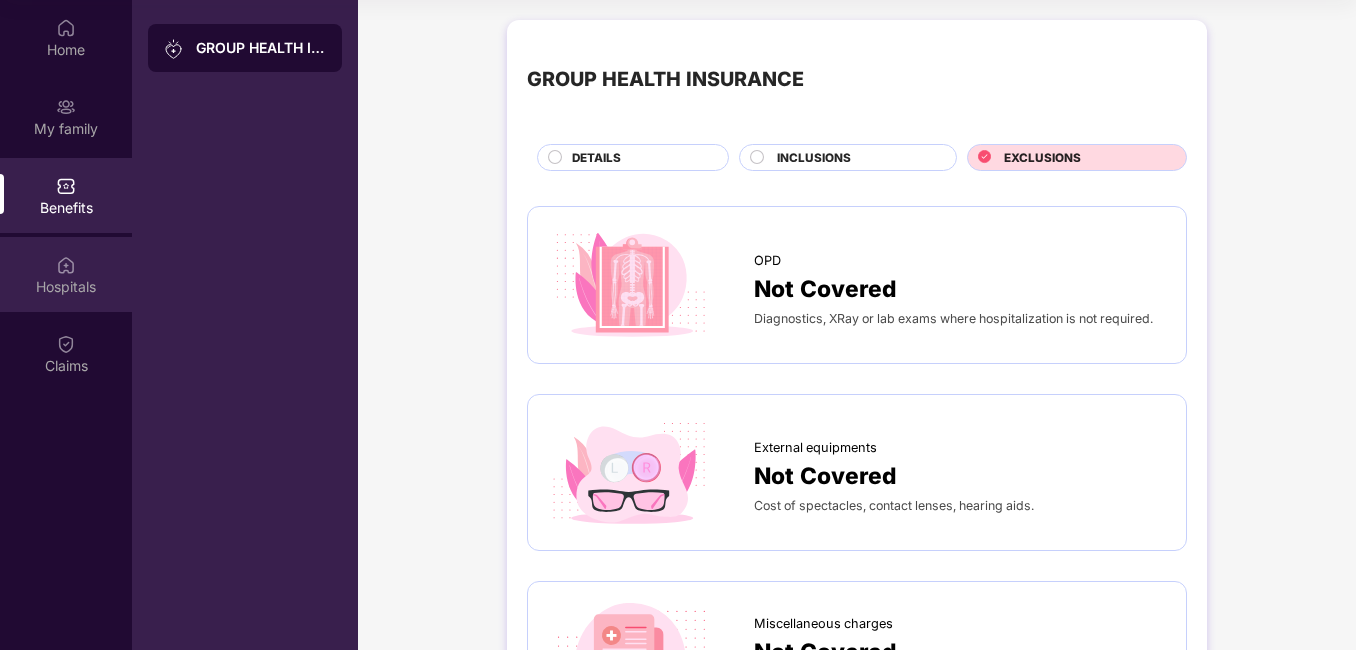 click on "Hospitals" at bounding box center (66, 287) 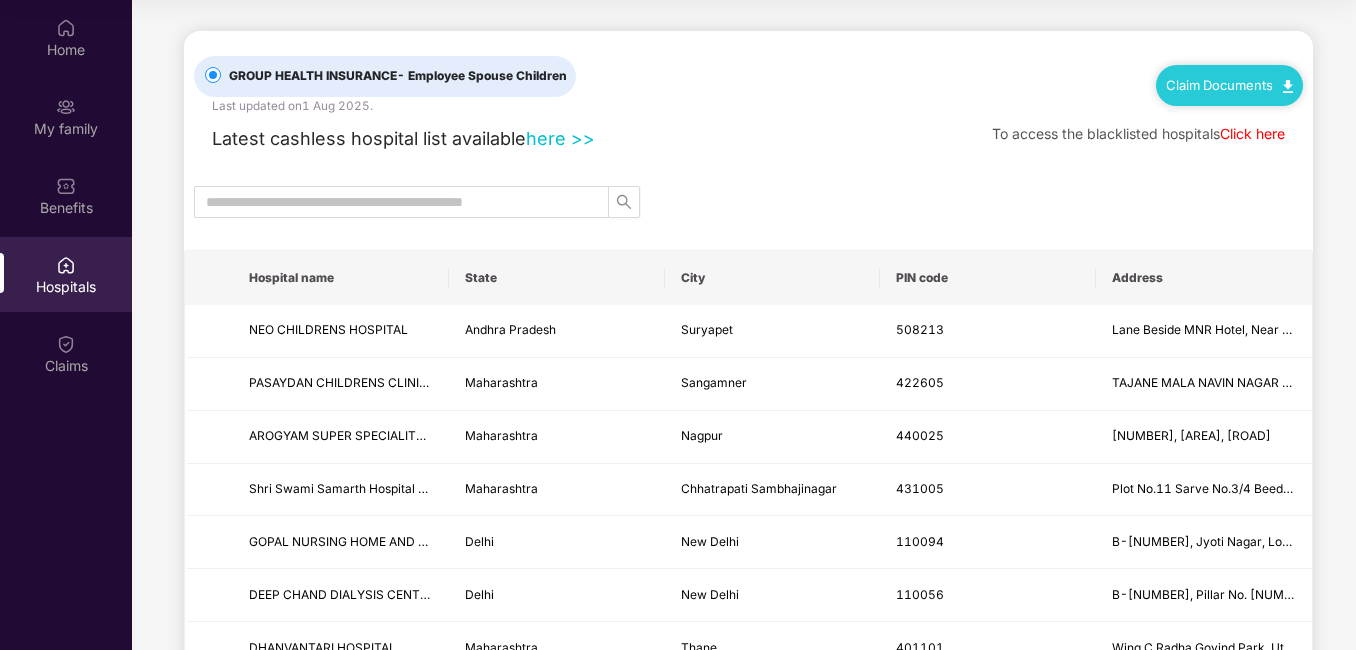 scroll, scrollTop: 0, scrollLeft: 0, axis: both 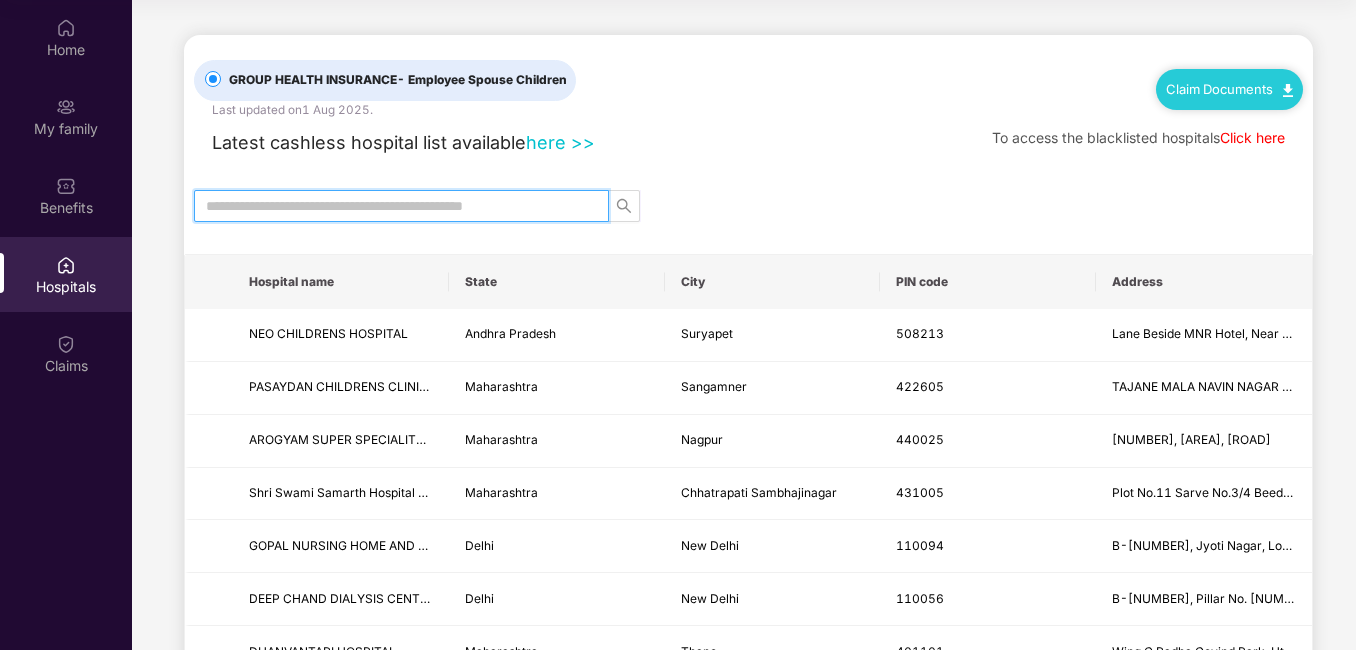 click at bounding box center [393, 206] 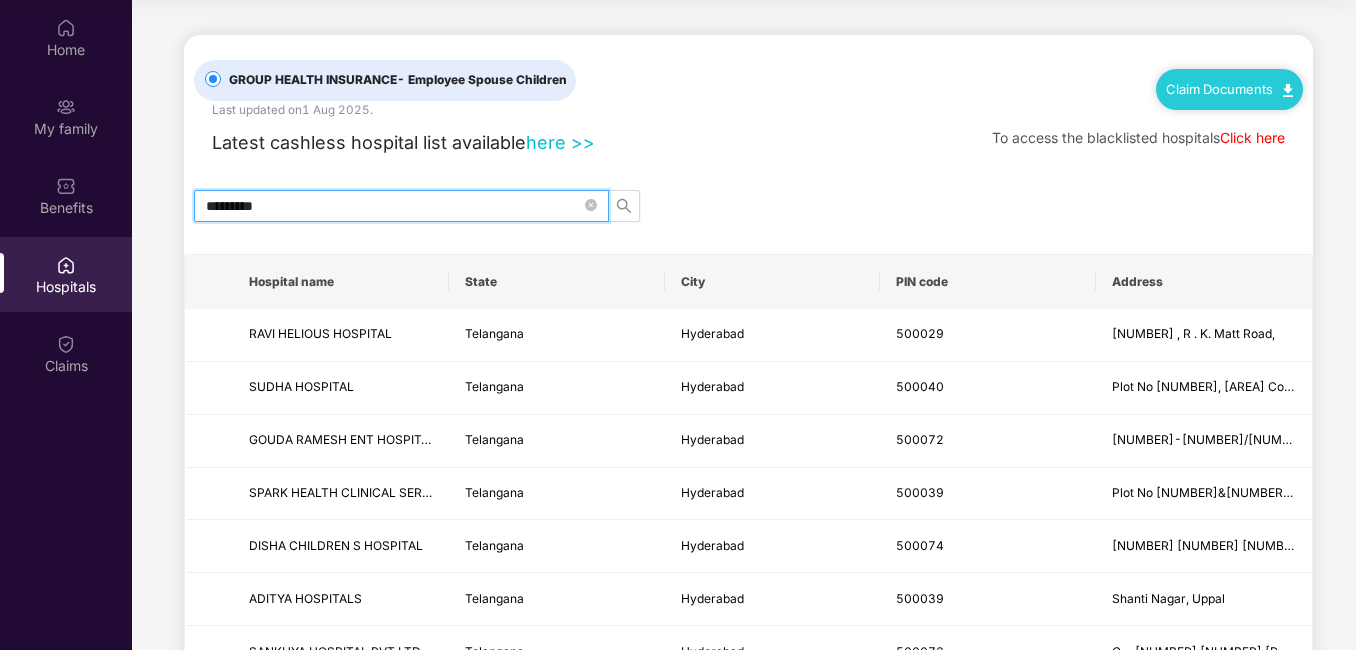 type on "*********" 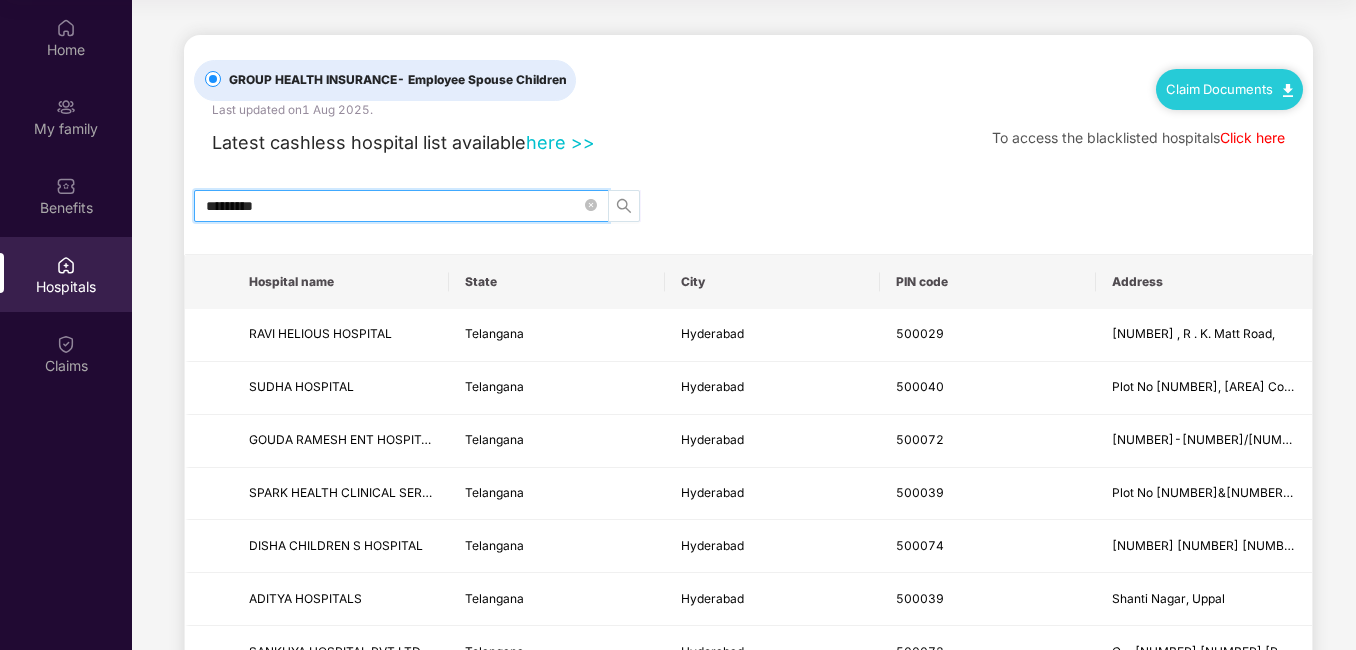 click 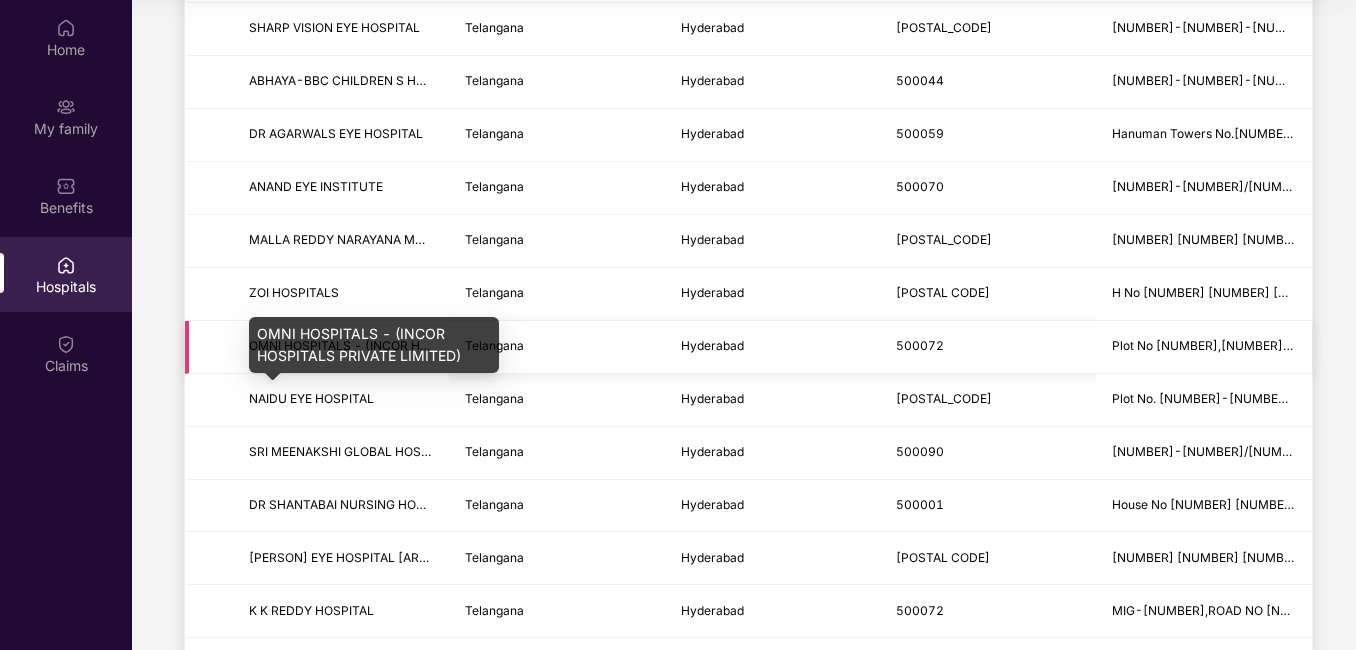 scroll, scrollTop: 1200, scrollLeft: 0, axis: vertical 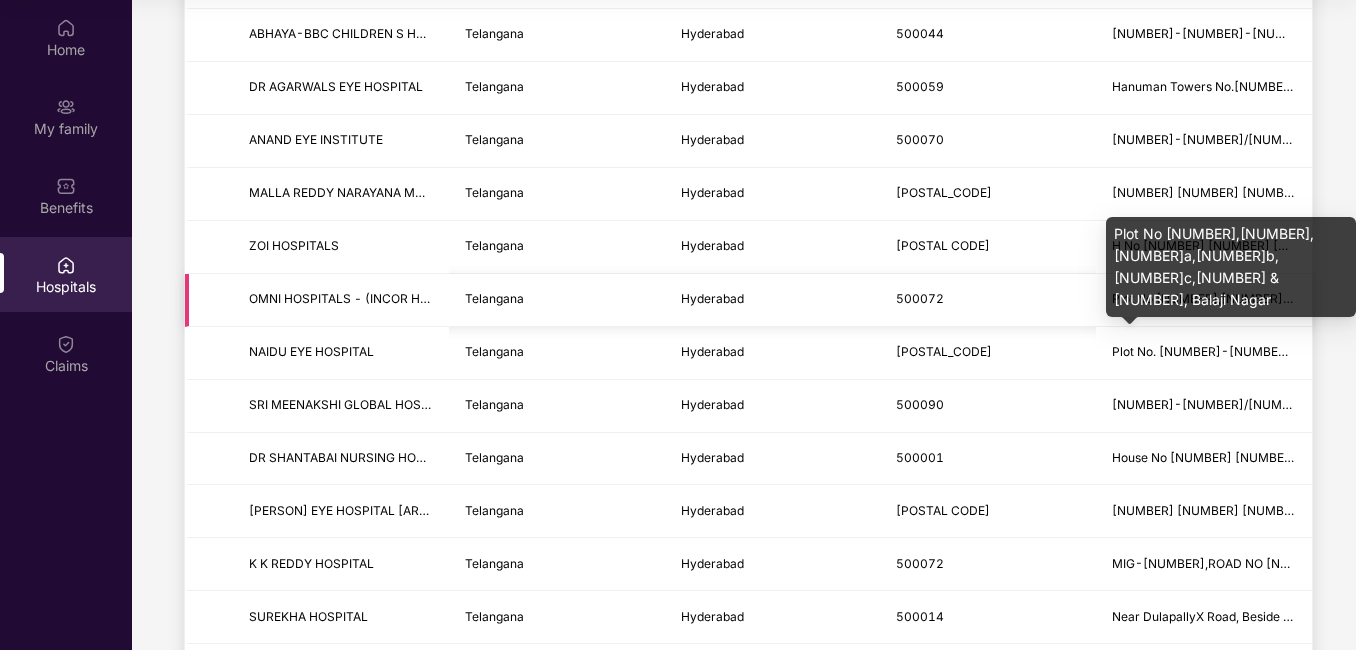 click on "Plot No [NUMBER],[NUMBER],[NUMBER]a,[NUMBER]b,[NUMBER]c,[NUMBER] & [NUMBER], Balaji Nagar" at bounding box center [1413, 298] 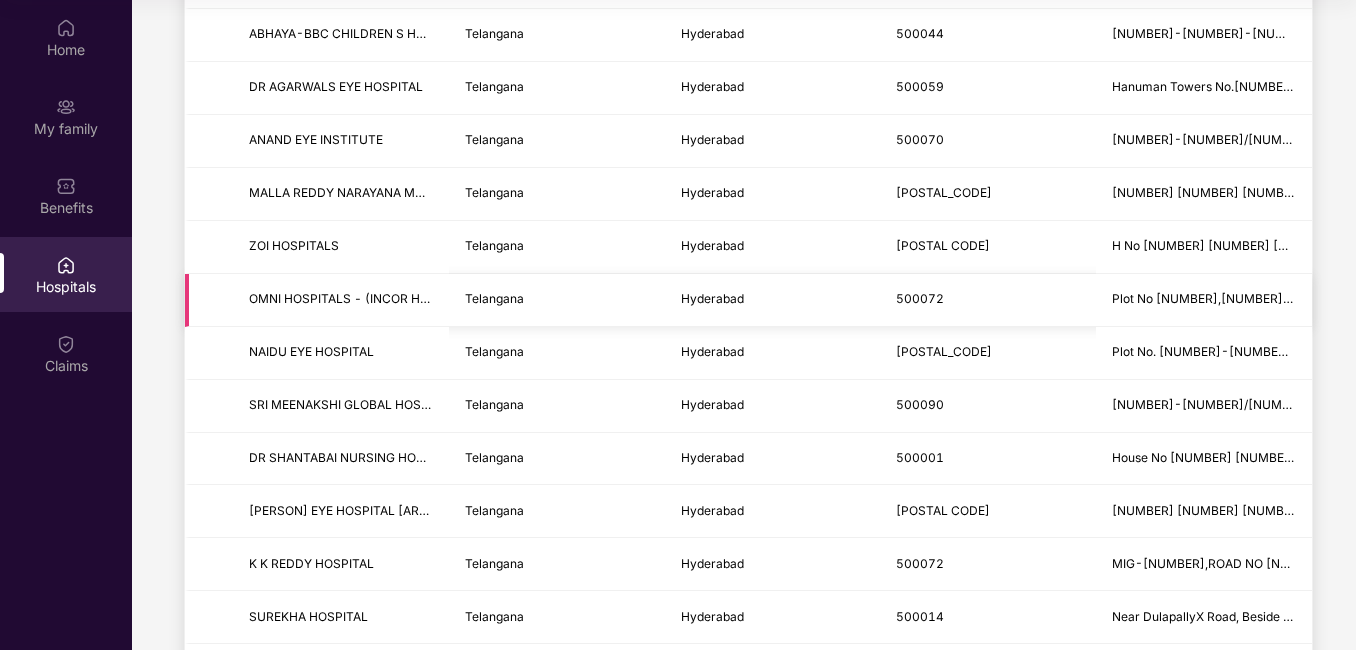 click on "Plot No [NUMBER],[NUMBER],[NUMBER]a,[NUMBER]b,[NUMBER]c,[NUMBER] & [NUMBER], Balaji Nagar" at bounding box center (1204, 299) 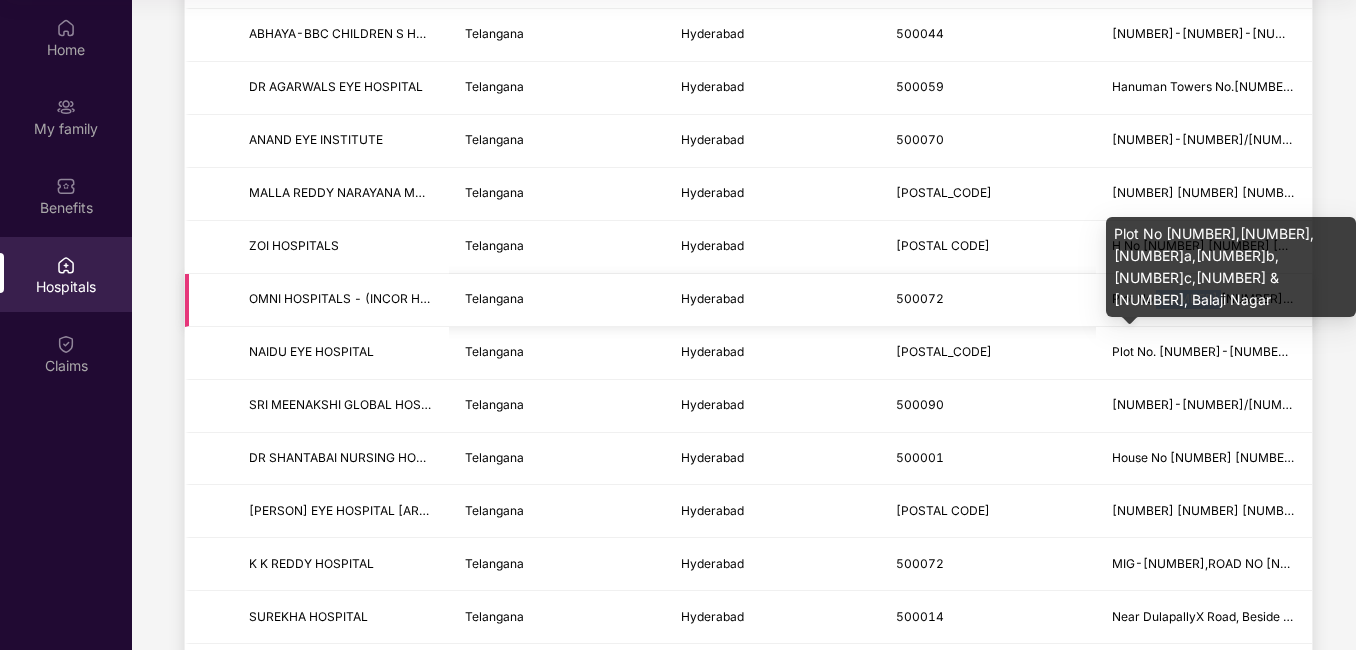 click on "Plot No [NUMBER],[NUMBER],[NUMBER]a,[NUMBER]b,[NUMBER]c,[NUMBER] & [NUMBER], Balaji Nagar" at bounding box center (1413, 298) 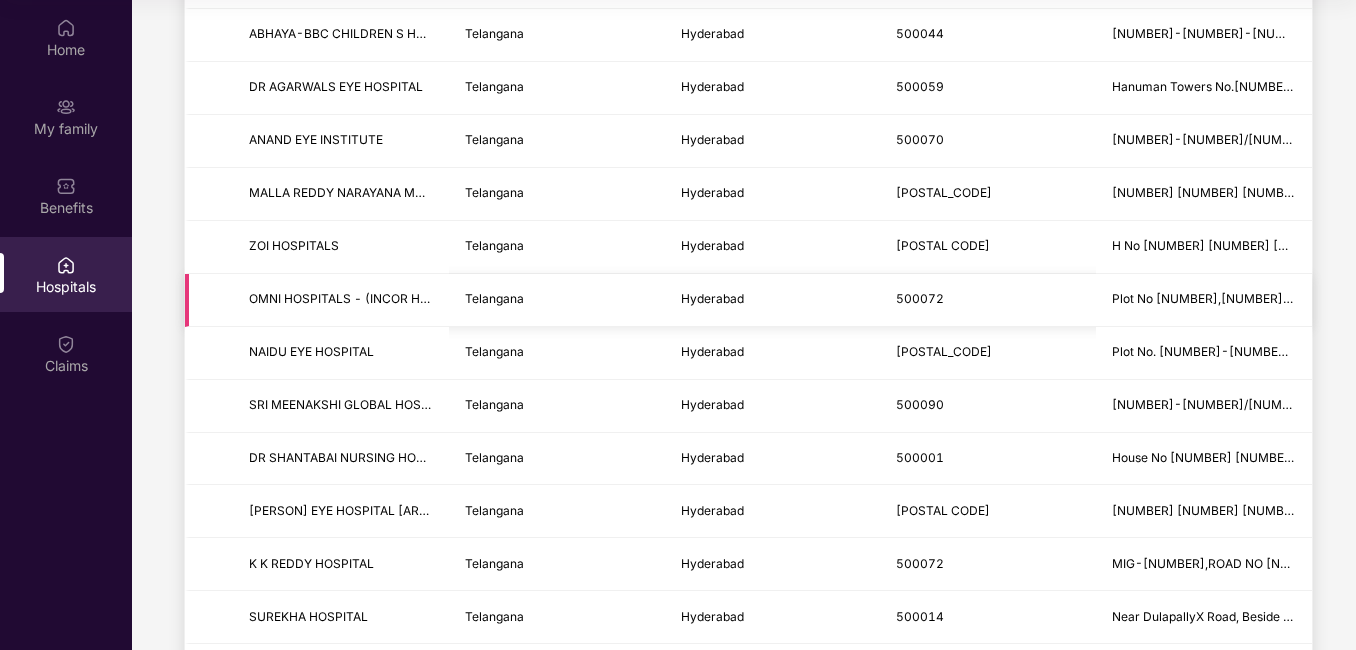 click on "500072" at bounding box center [988, 300] 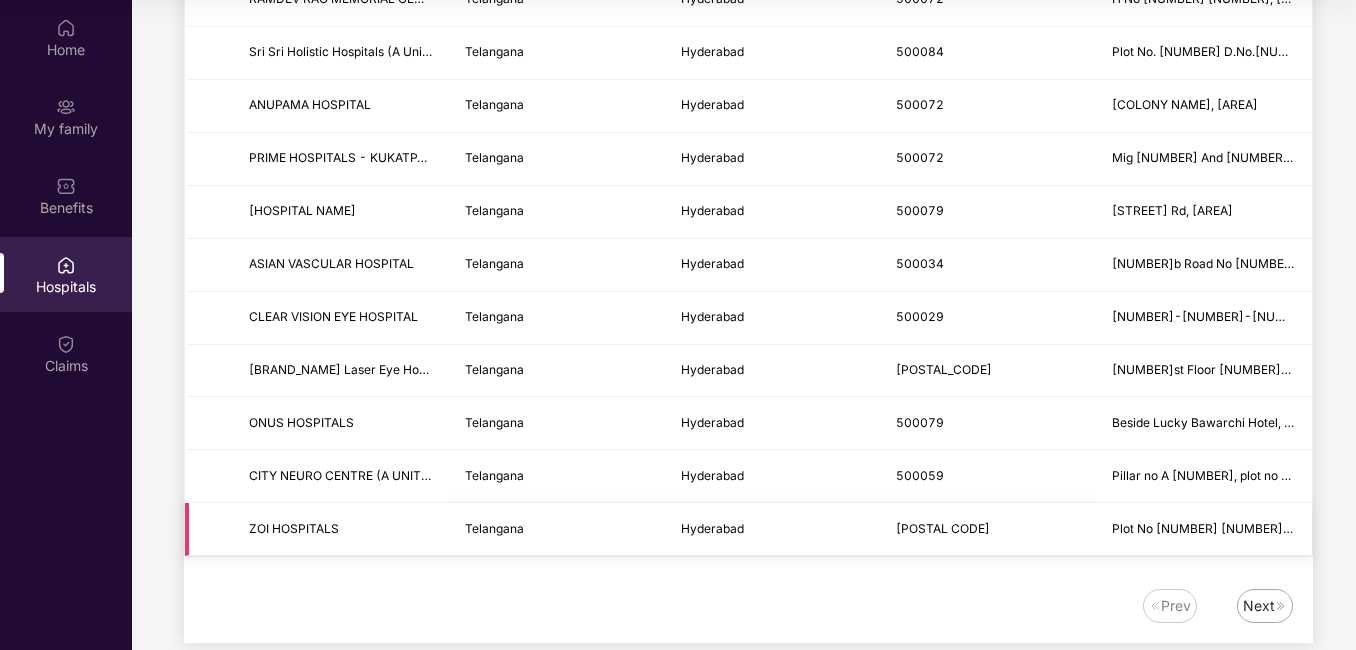 scroll, scrollTop: 2433, scrollLeft: 0, axis: vertical 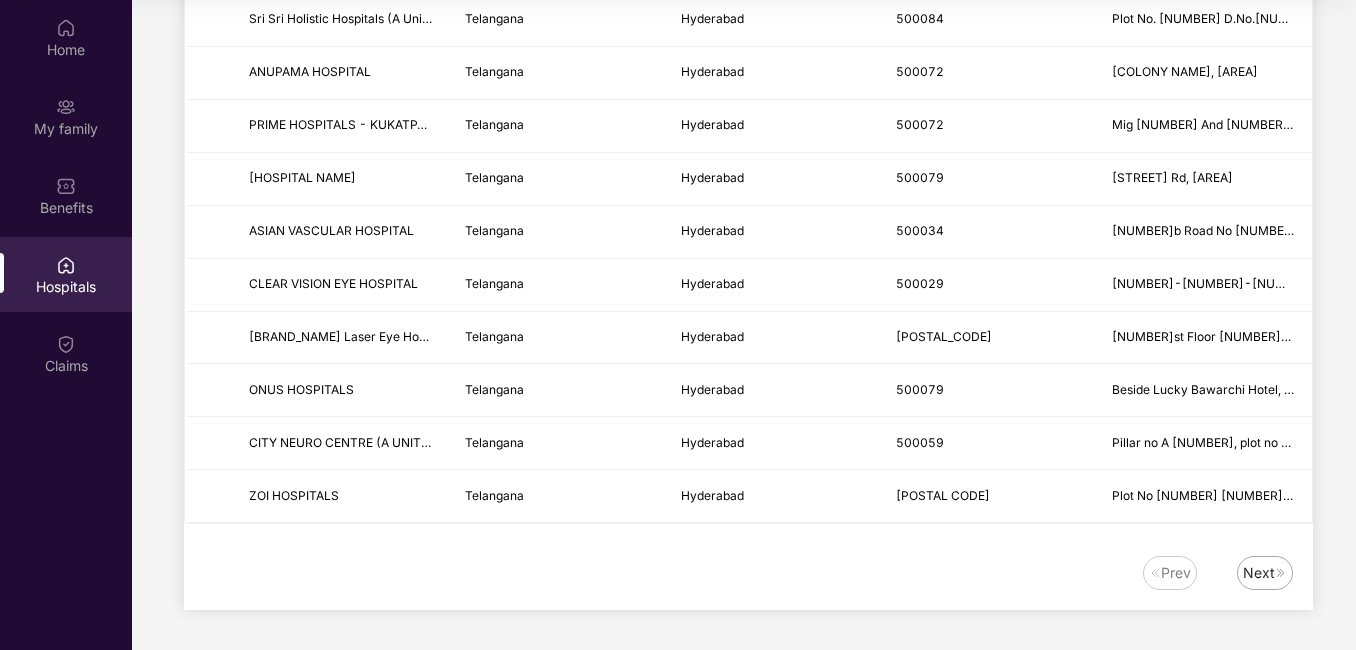 click on "Next" at bounding box center [1259, 573] 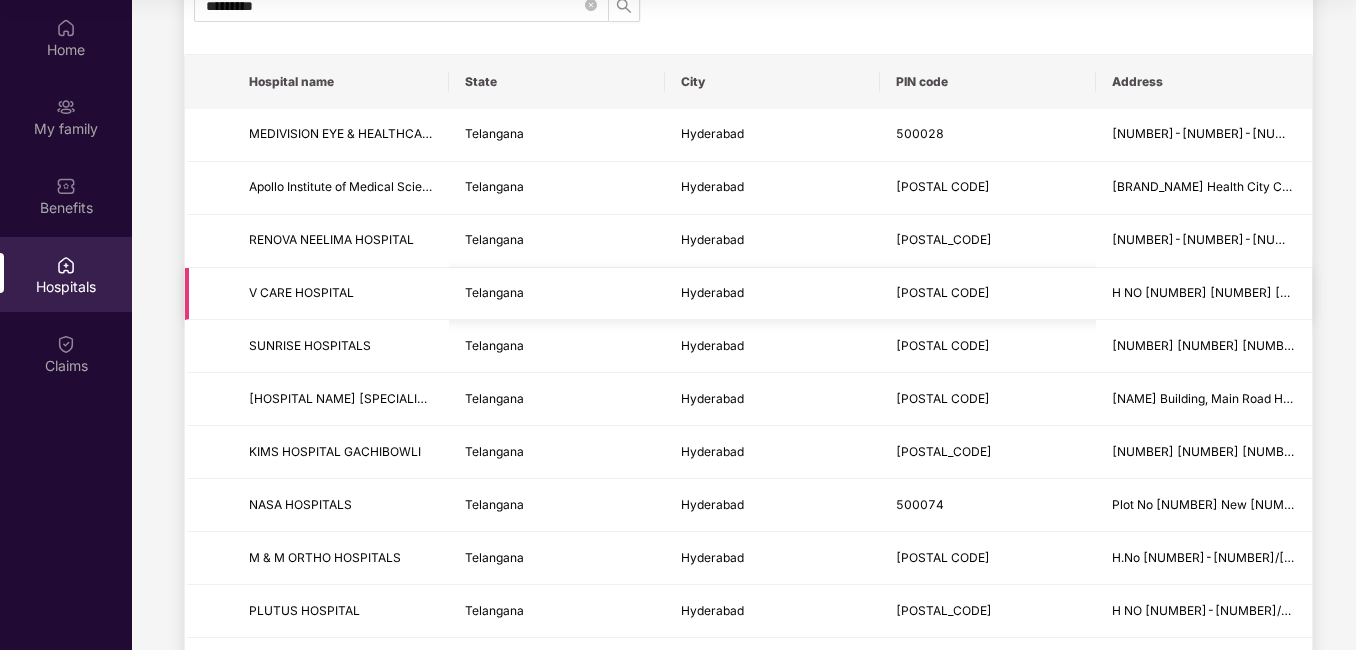 scroll, scrollTop: 300, scrollLeft: 0, axis: vertical 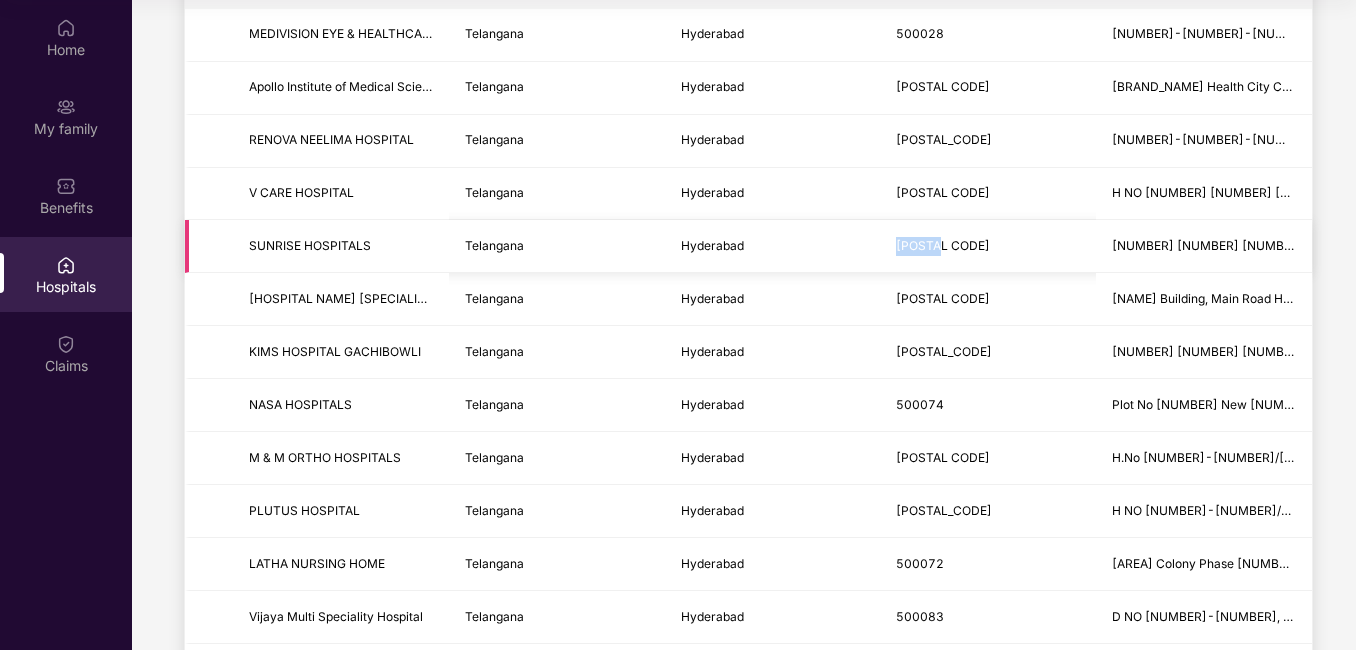 drag, startPoint x: 955, startPoint y: 244, endPoint x: 886, endPoint y: 244, distance: 69 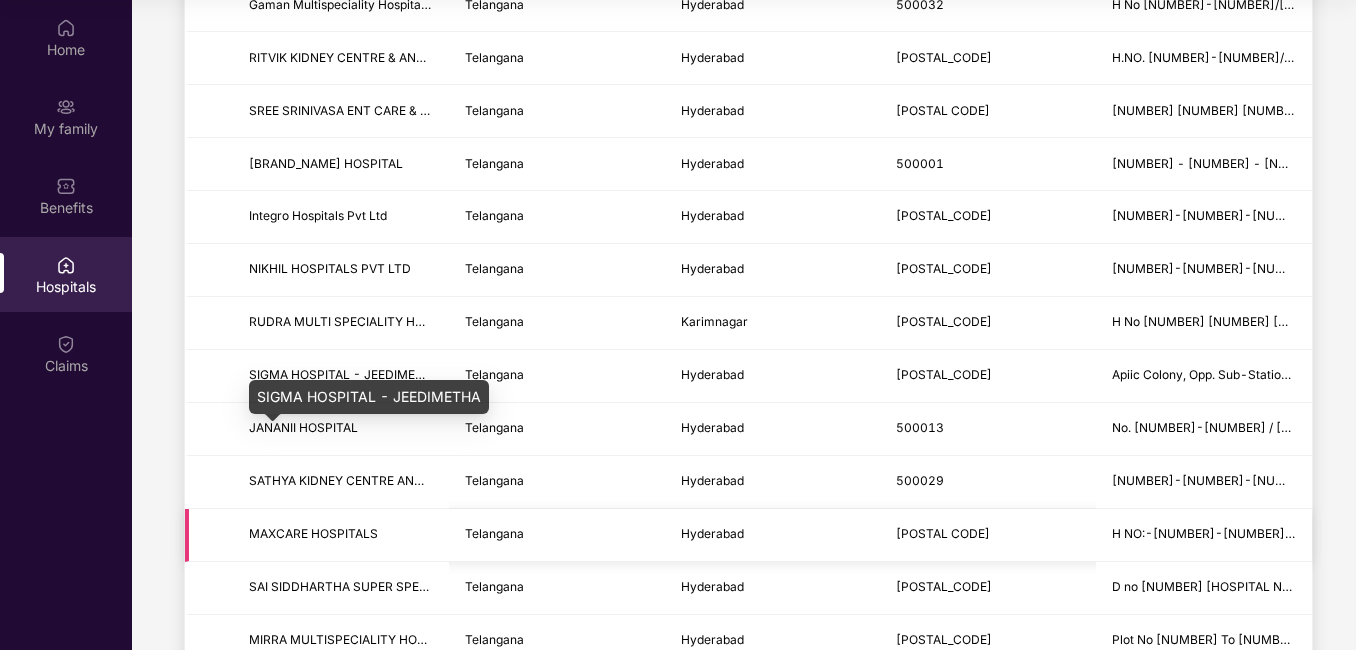 scroll, scrollTop: 1000, scrollLeft: 0, axis: vertical 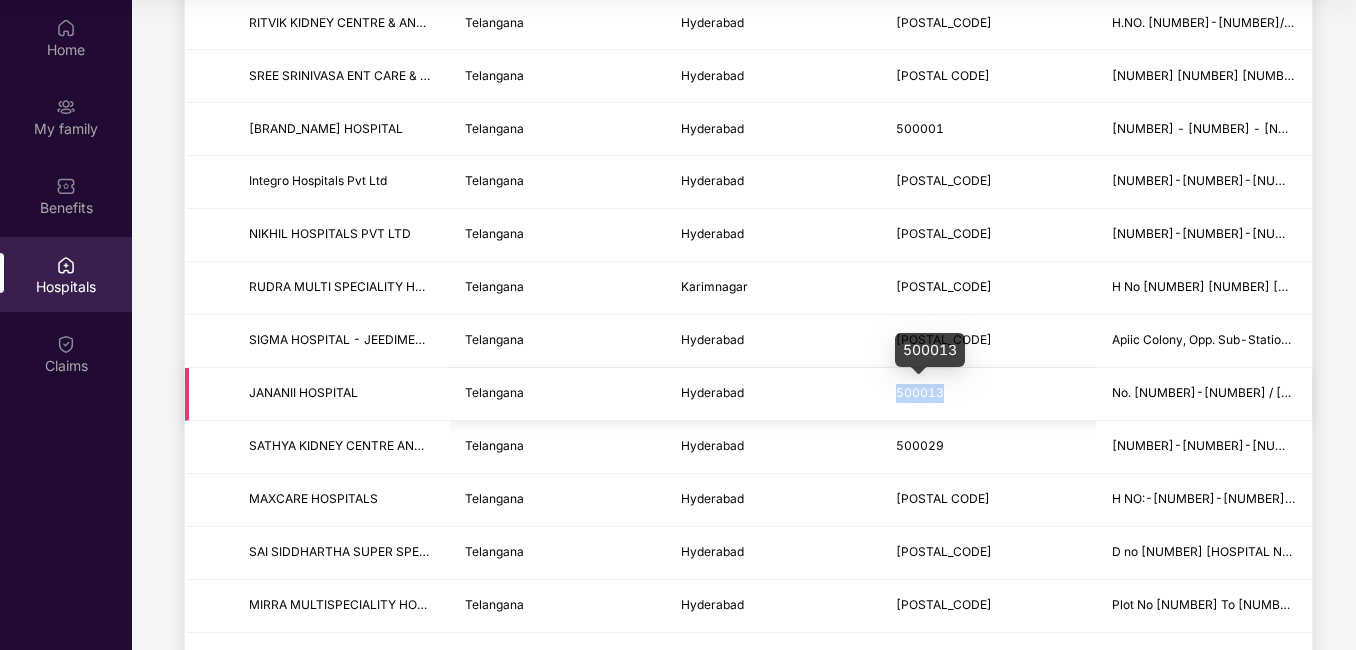 drag, startPoint x: 969, startPoint y: 396, endPoint x: 893, endPoint y: 391, distance: 76.1643 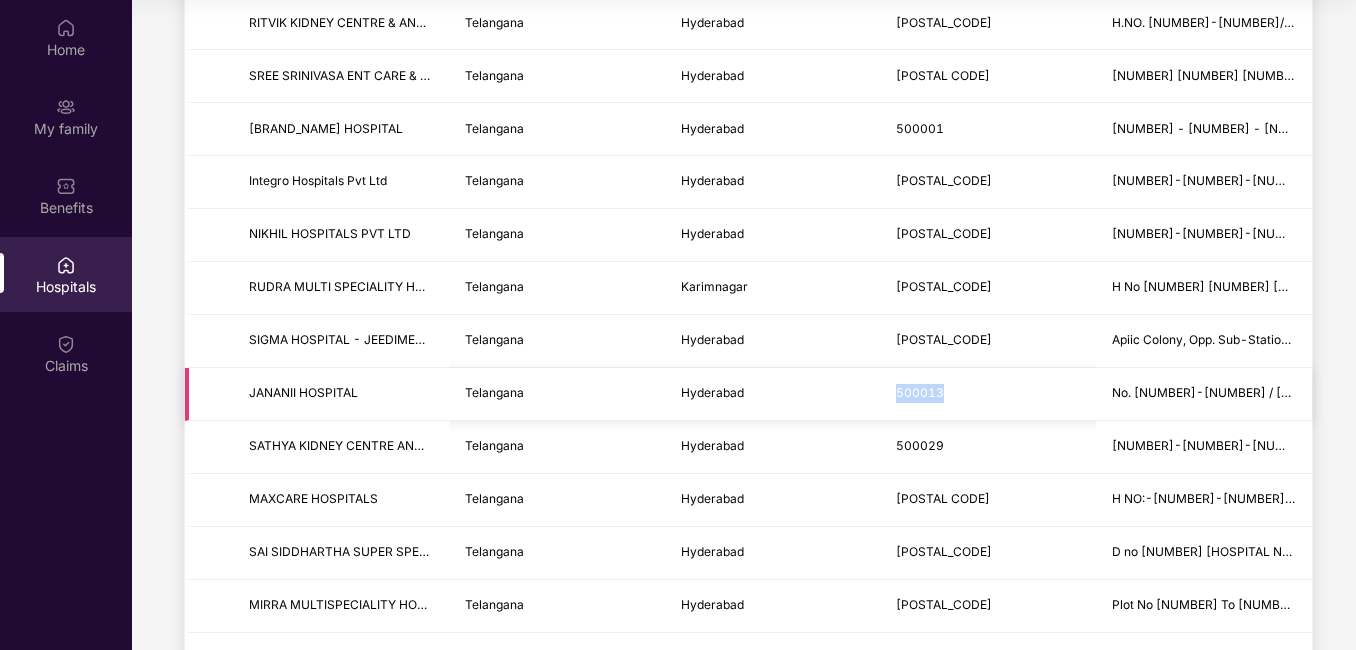 copy on "500013" 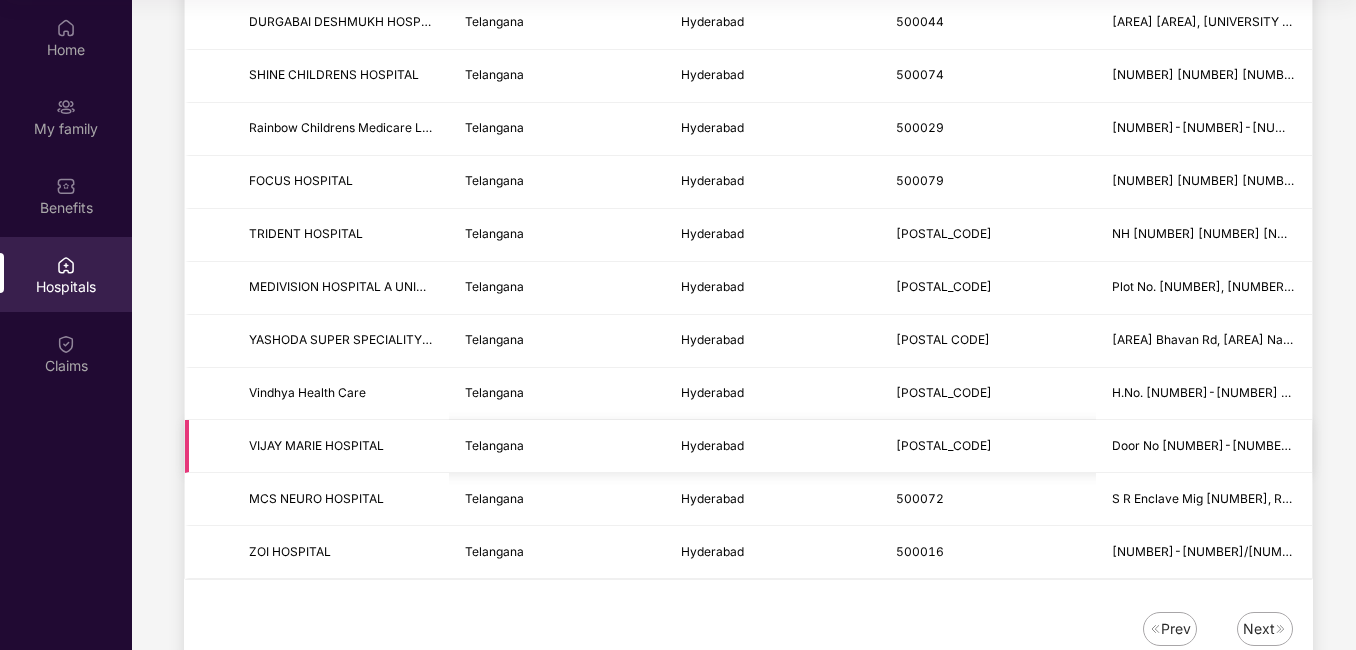scroll, scrollTop: 2400, scrollLeft: 0, axis: vertical 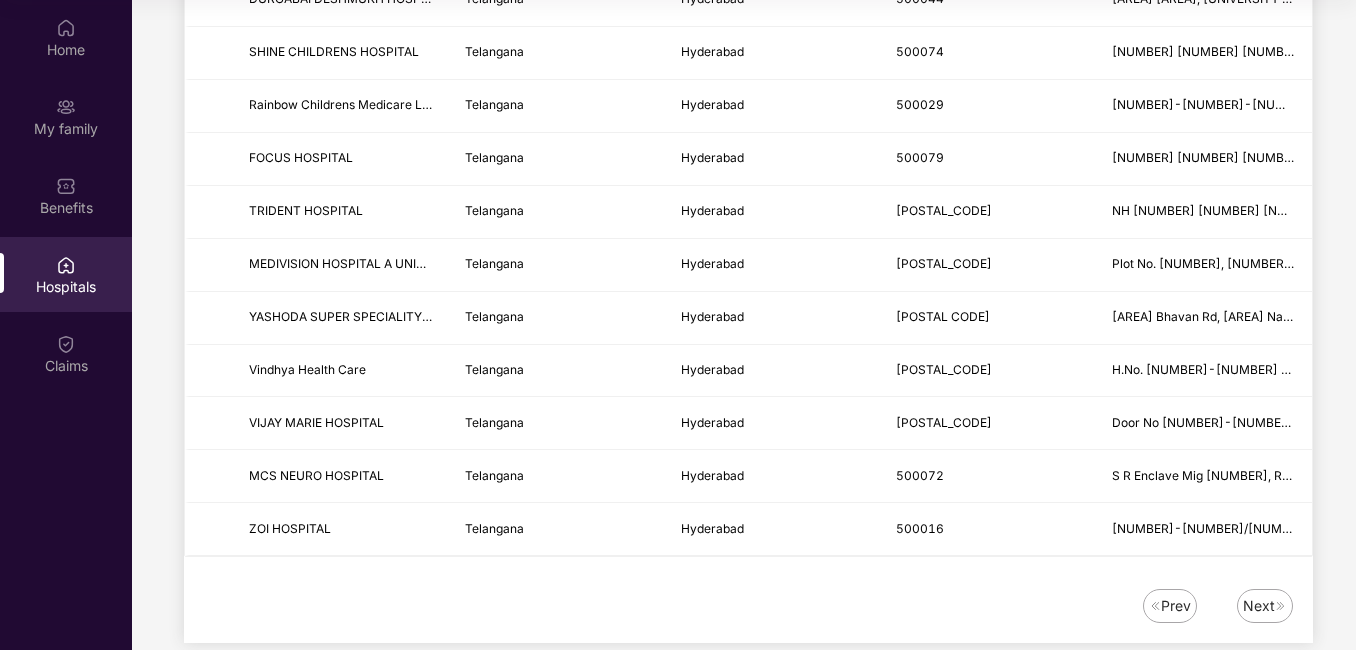click on "Next" at bounding box center (1259, 606) 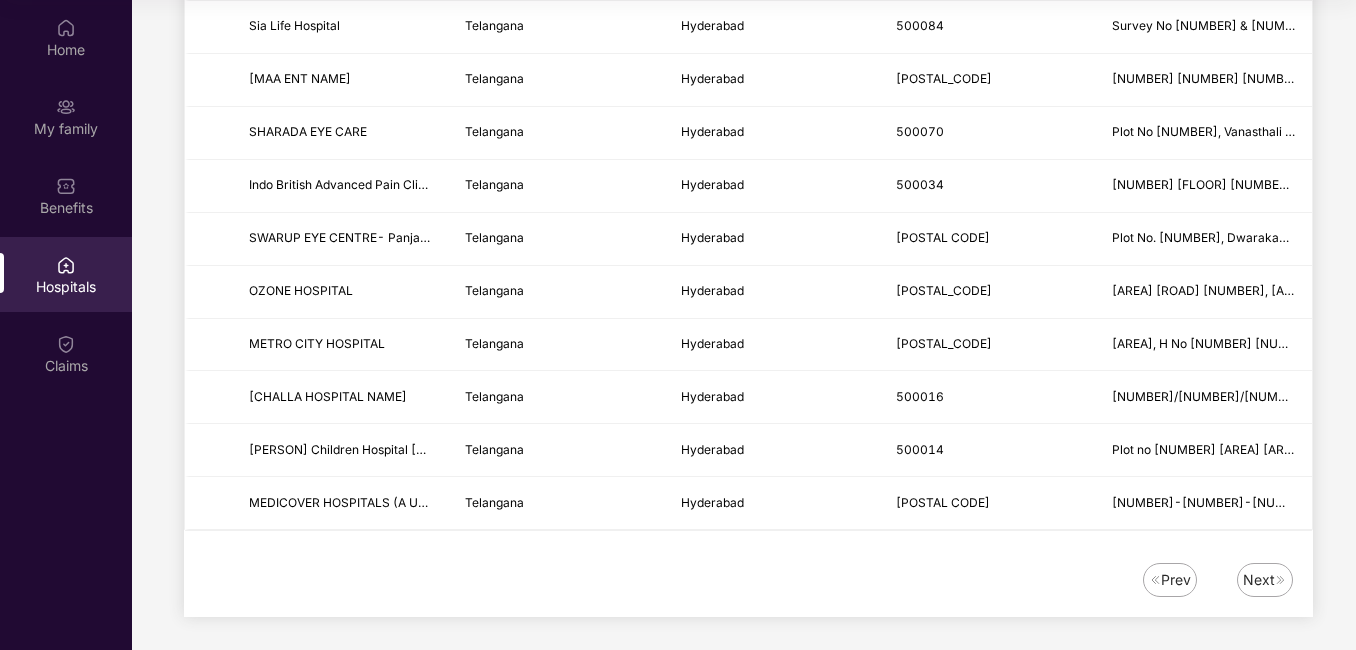 scroll, scrollTop: 2433, scrollLeft: 0, axis: vertical 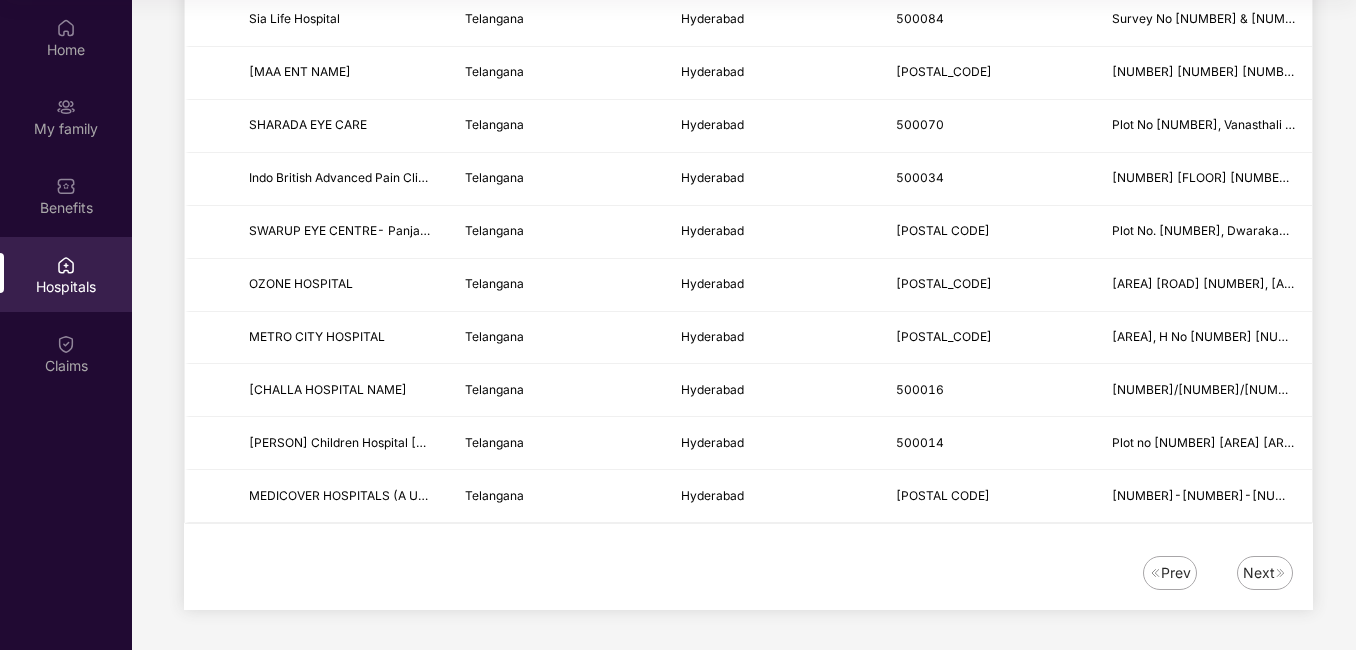 click at bounding box center [1281, 573] 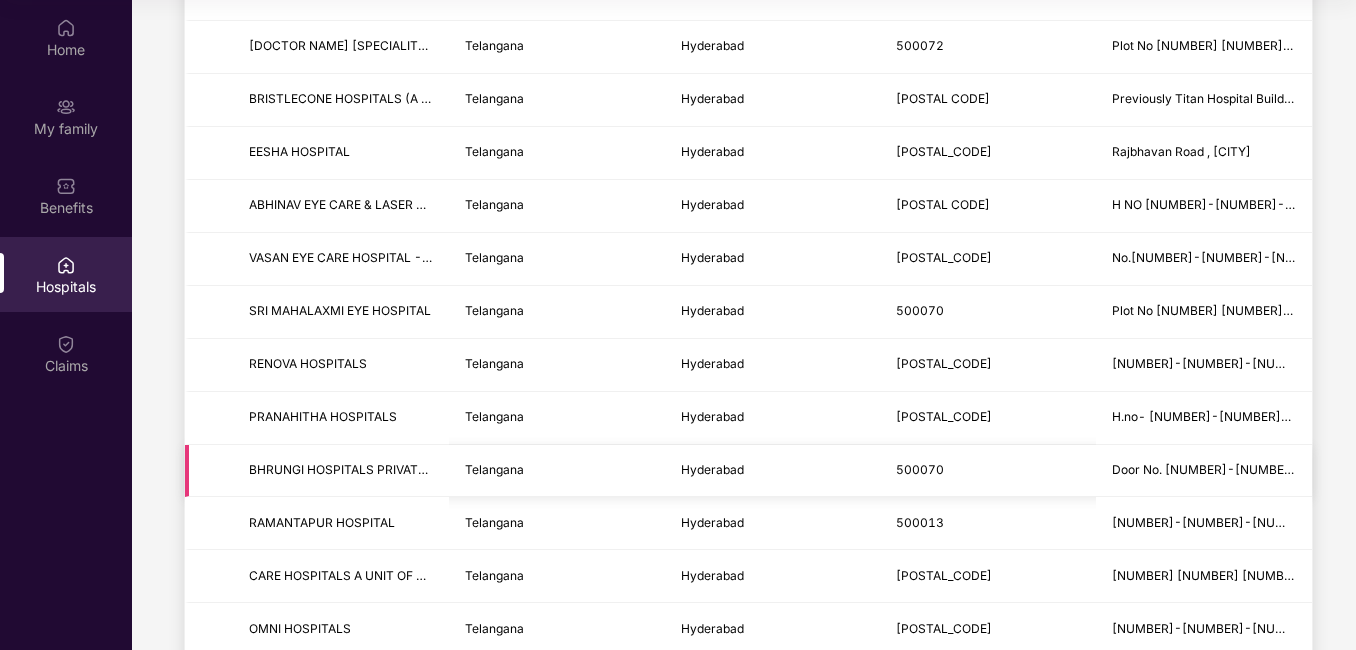 scroll, scrollTop: 2400, scrollLeft: 0, axis: vertical 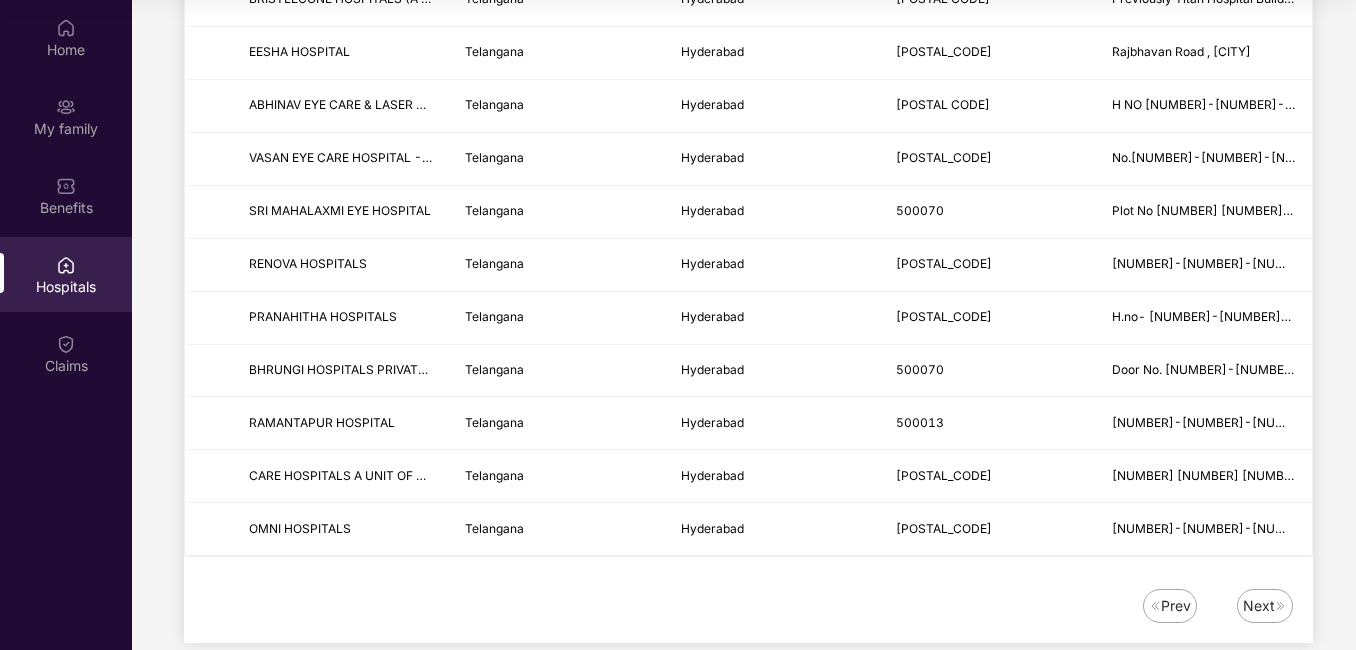 click on "Next" at bounding box center [1259, 606] 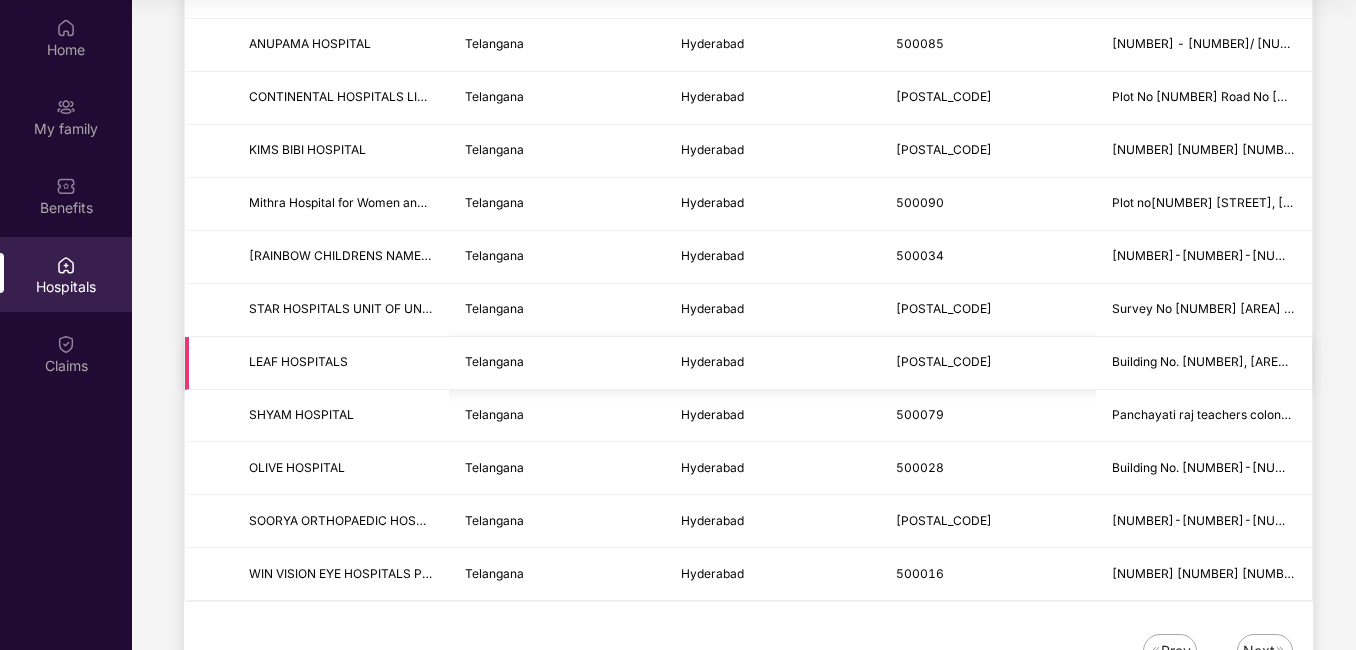 scroll, scrollTop: 2400, scrollLeft: 0, axis: vertical 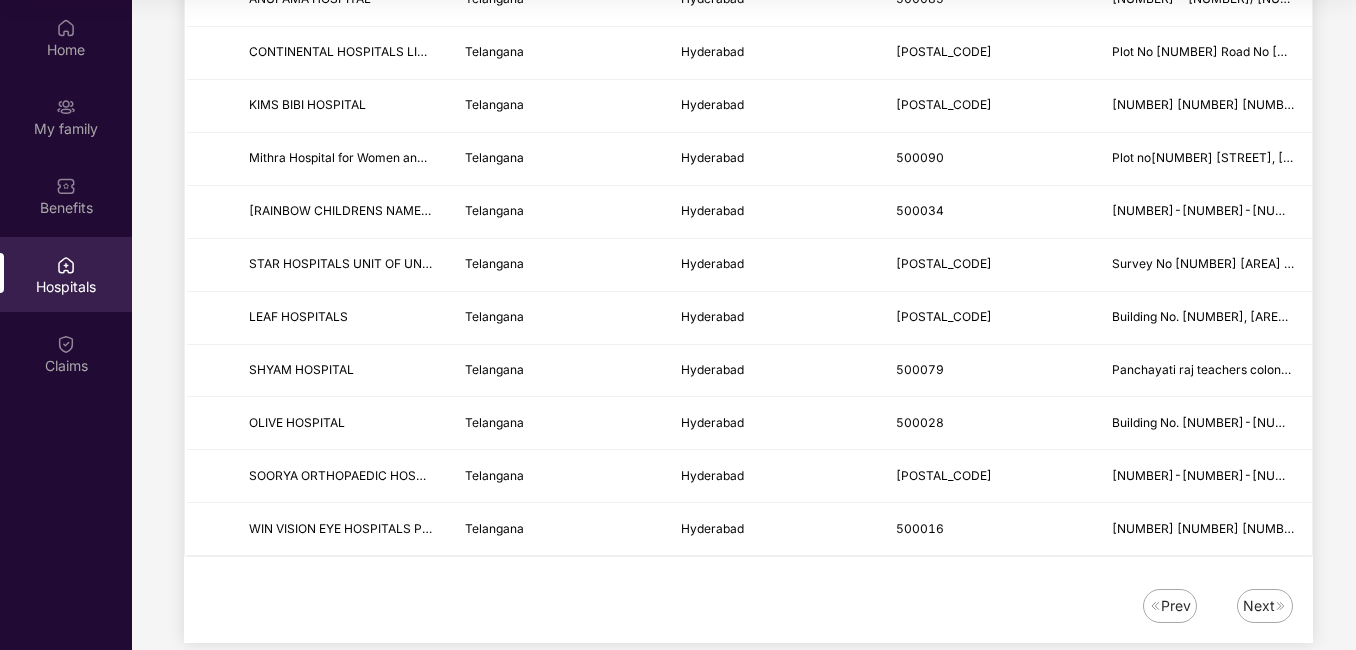 click at bounding box center (1281, 606) 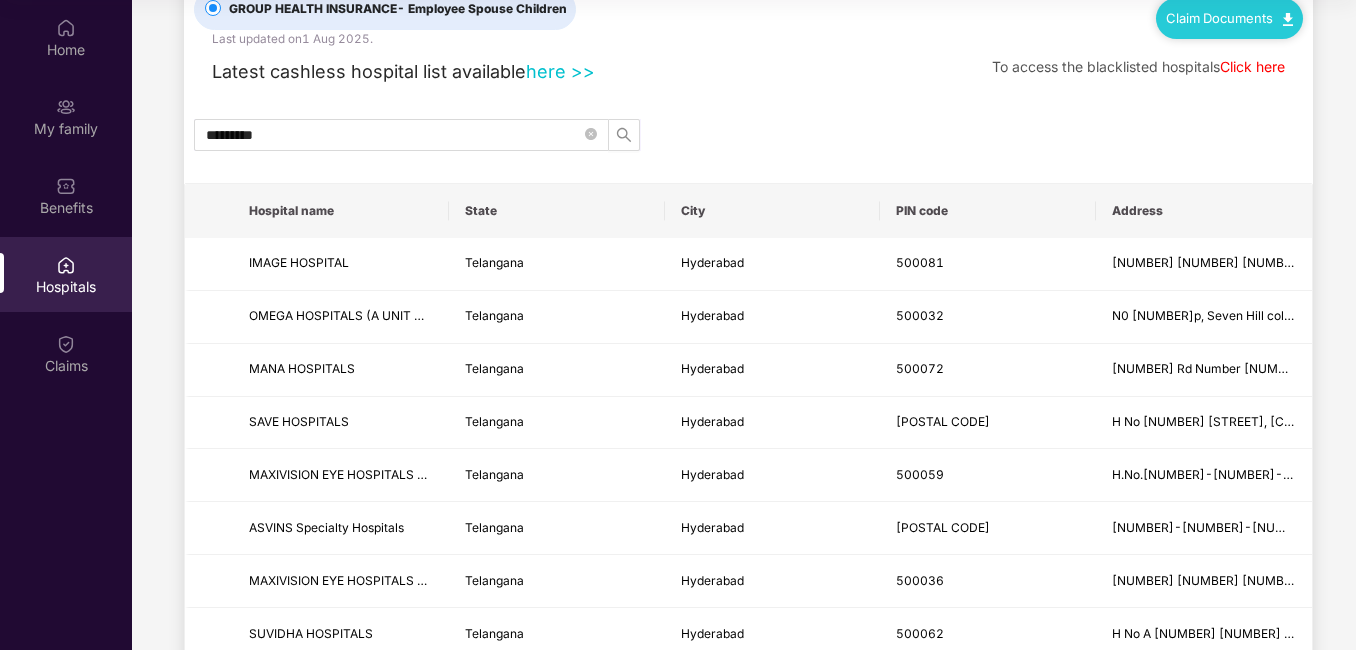 scroll, scrollTop: 0, scrollLeft: 0, axis: both 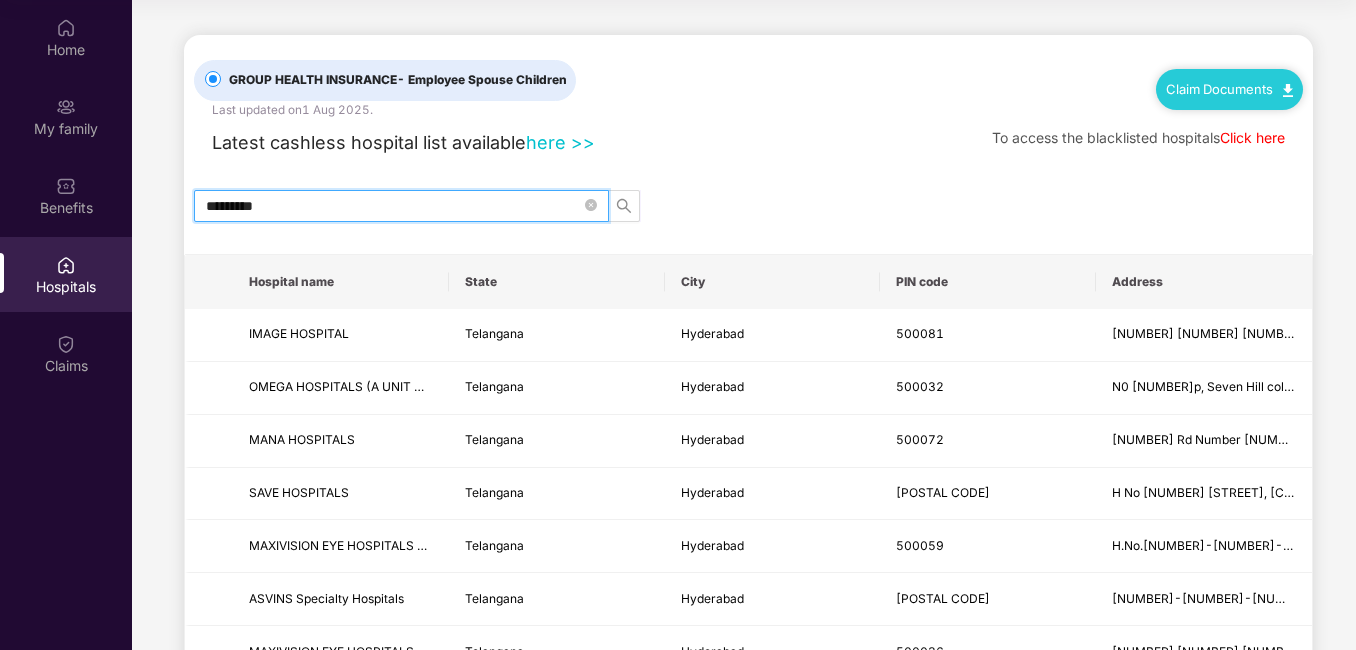 click on "*********" at bounding box center (393, 206) 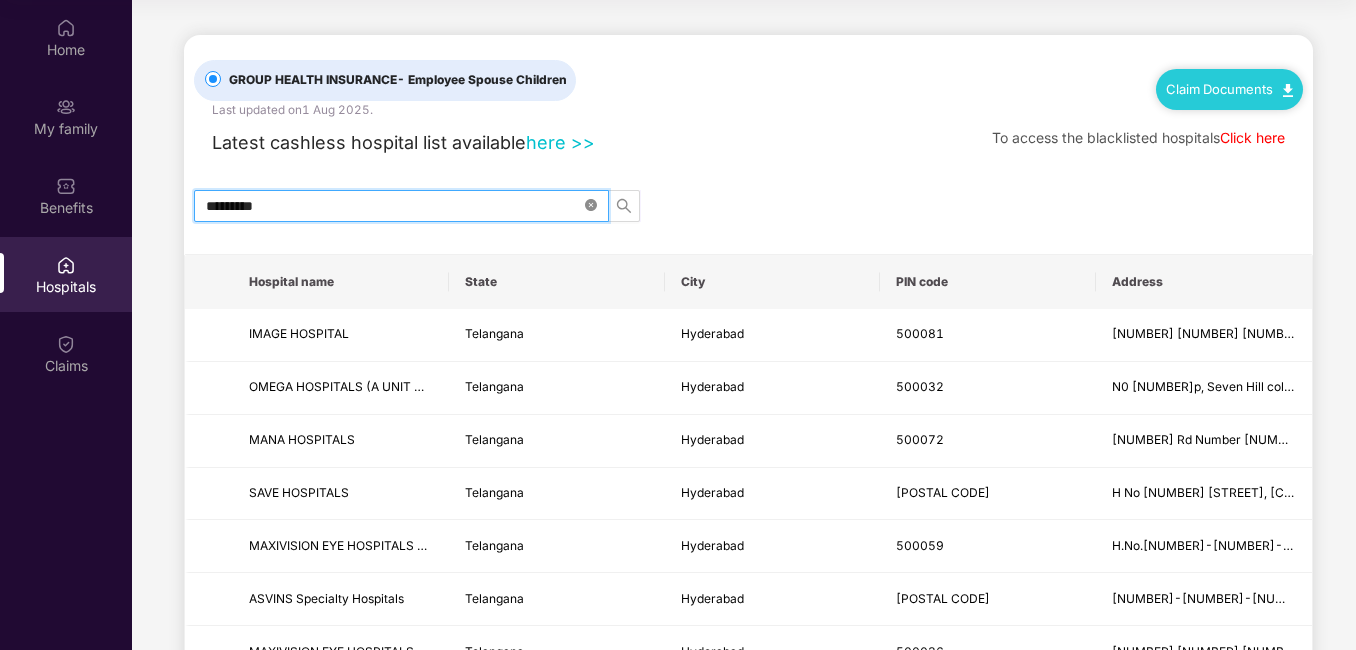 click 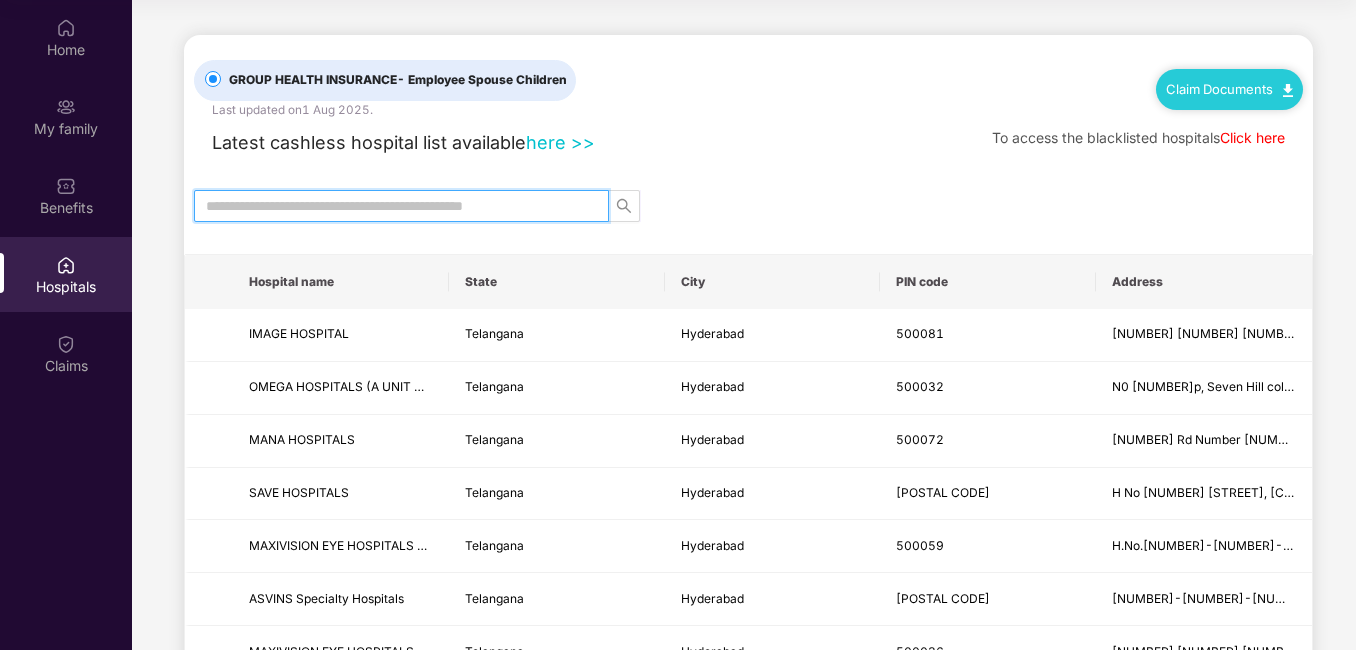 click at bounding box center (393, 206) 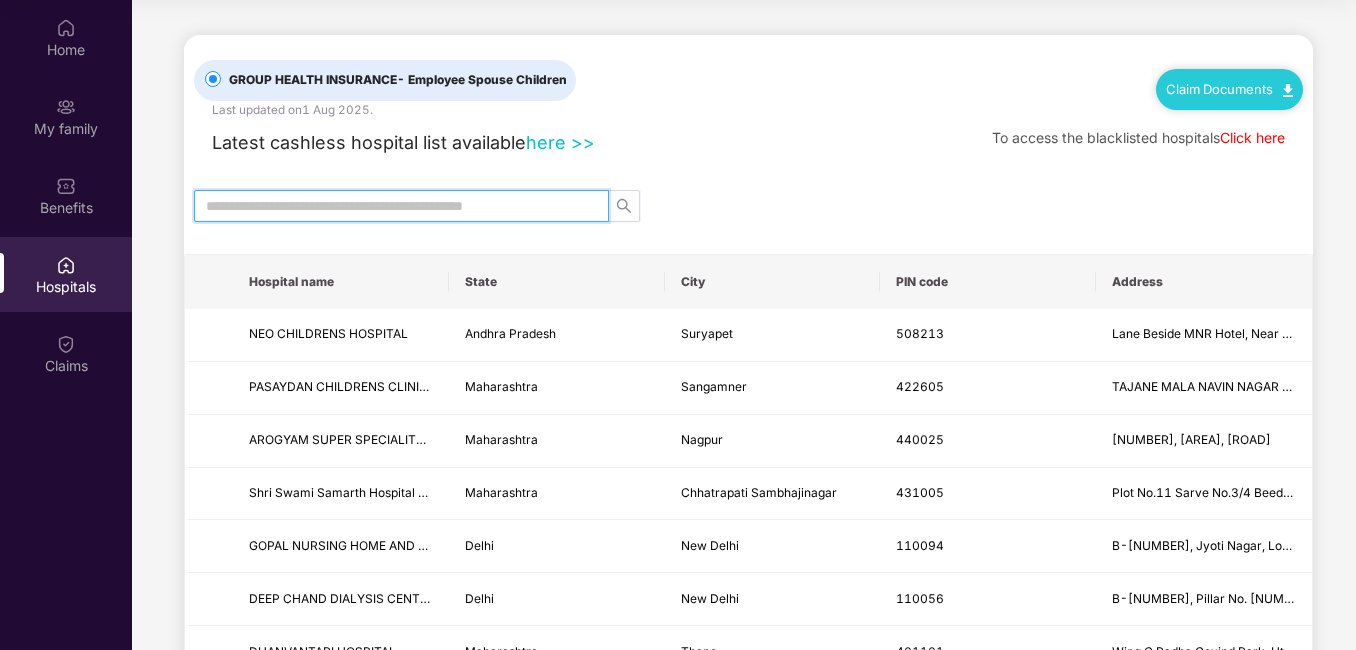 click at bounding box center (393, 206) 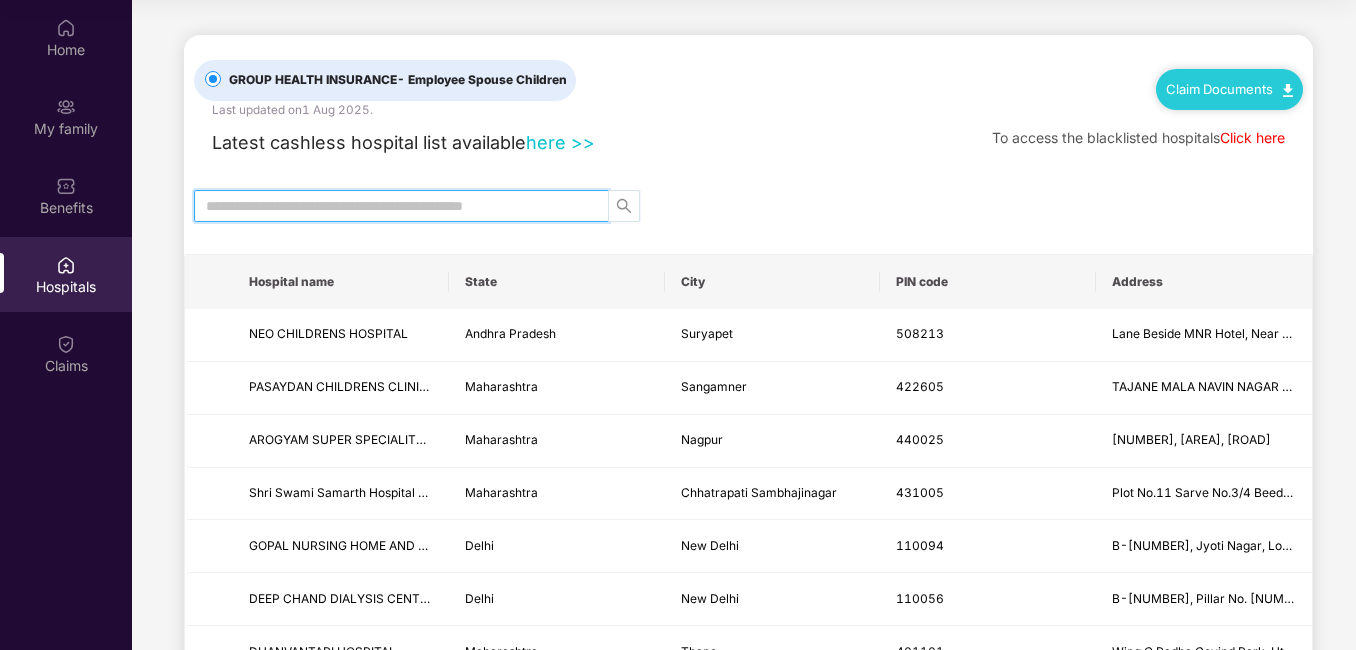 click 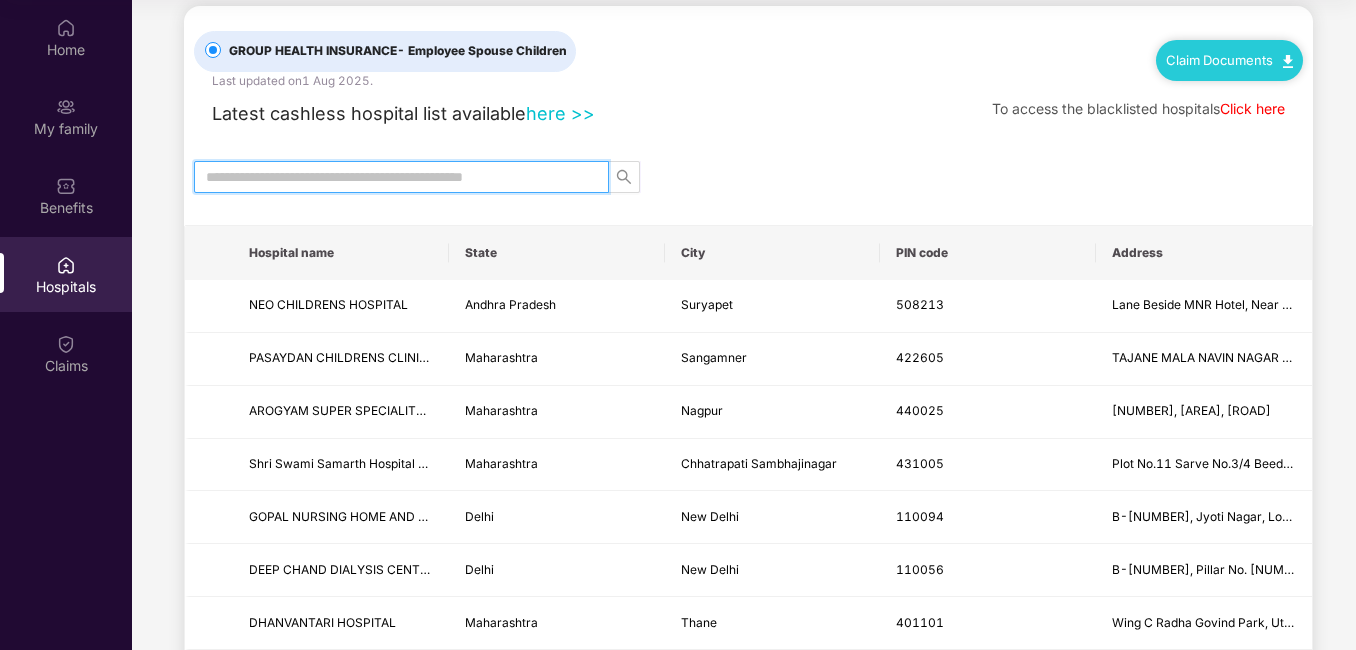 scroll, scrollTop: 0, scrollLeft: 0, axis: both 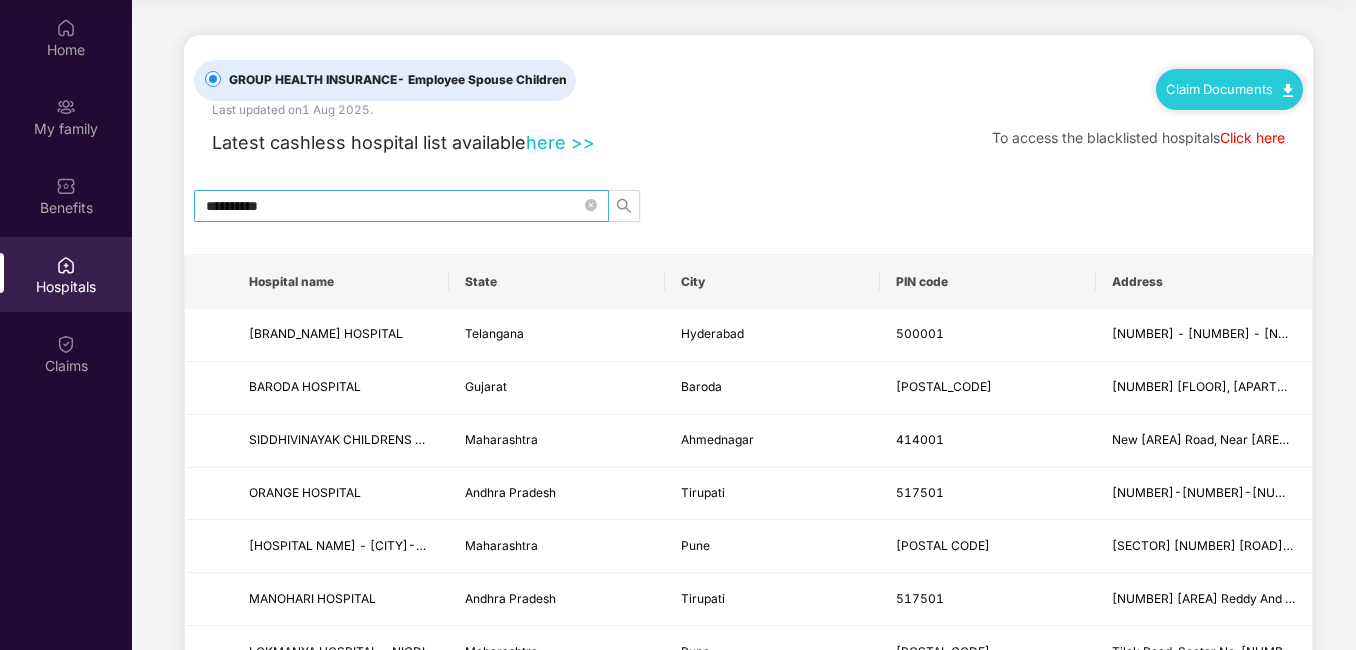 click on "**********" at bounding box center [401, 206] 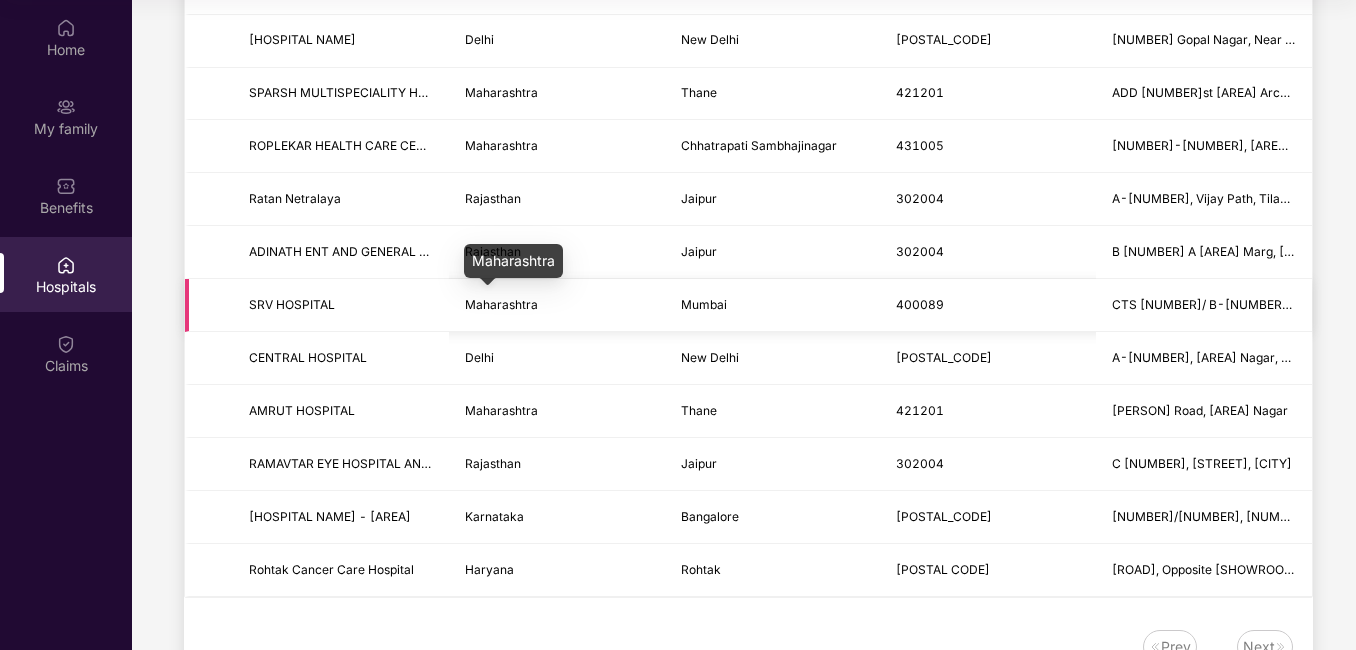 scroll, scrollTop: 0, scrollLeft: 0, axis: both 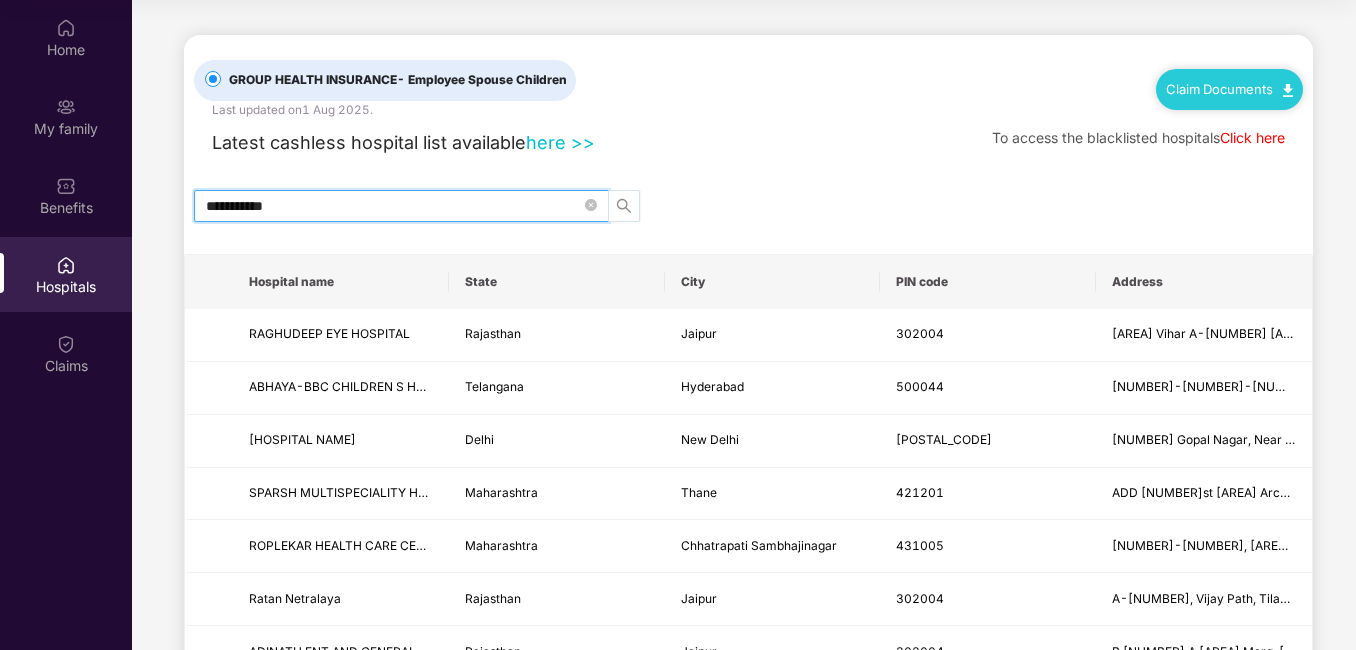 click 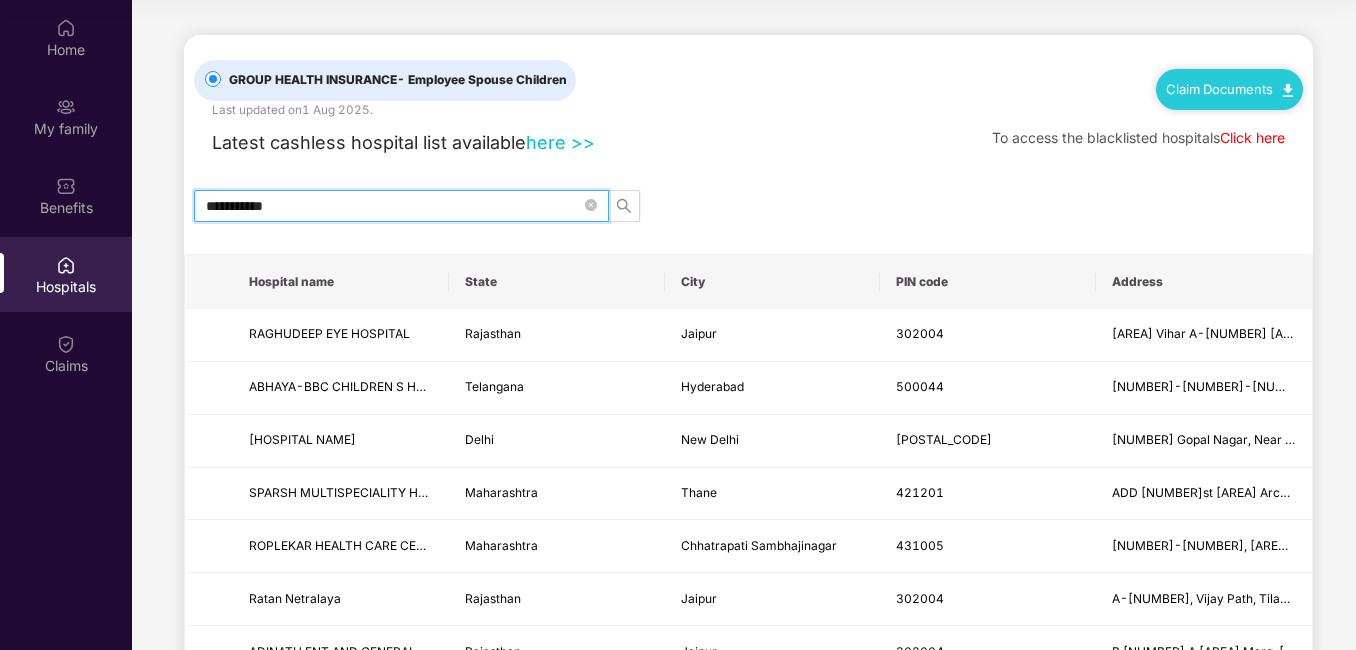 drag, startPoint x: 292, startPoint y: 198, endPoint x: 142, endPoint y: 198, distance: 150 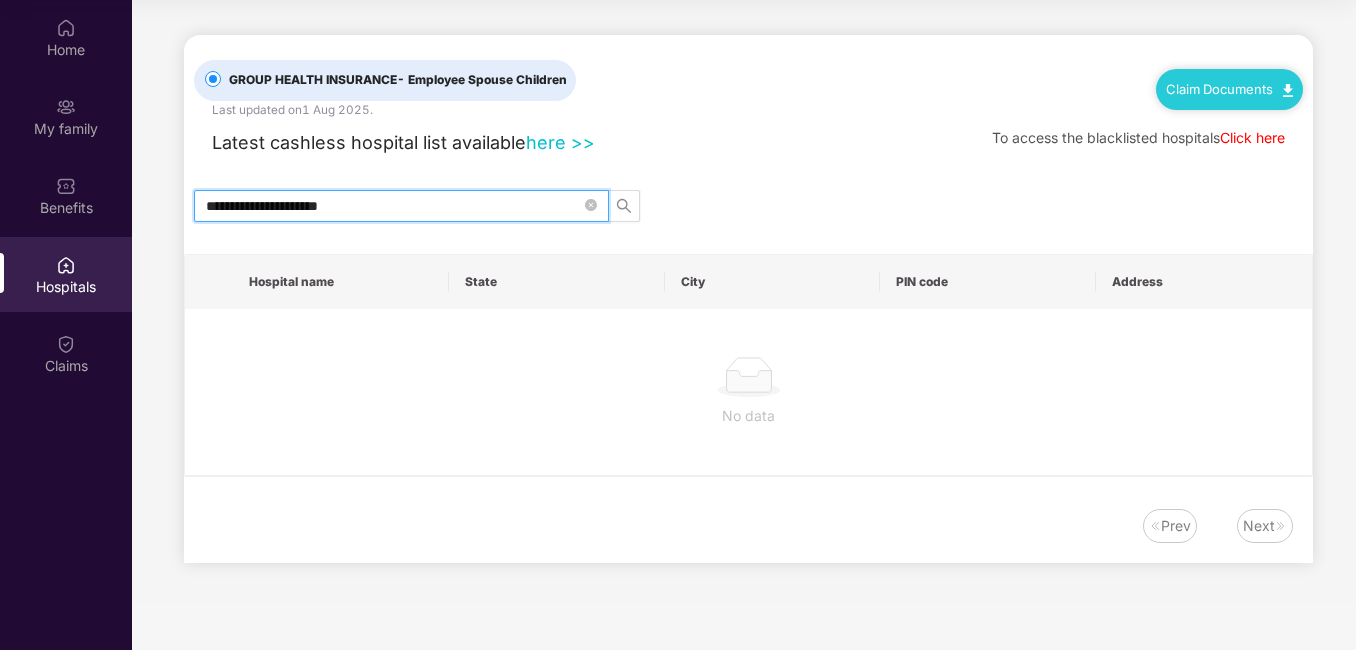 click on "**********" at bounding box center [393, 206] 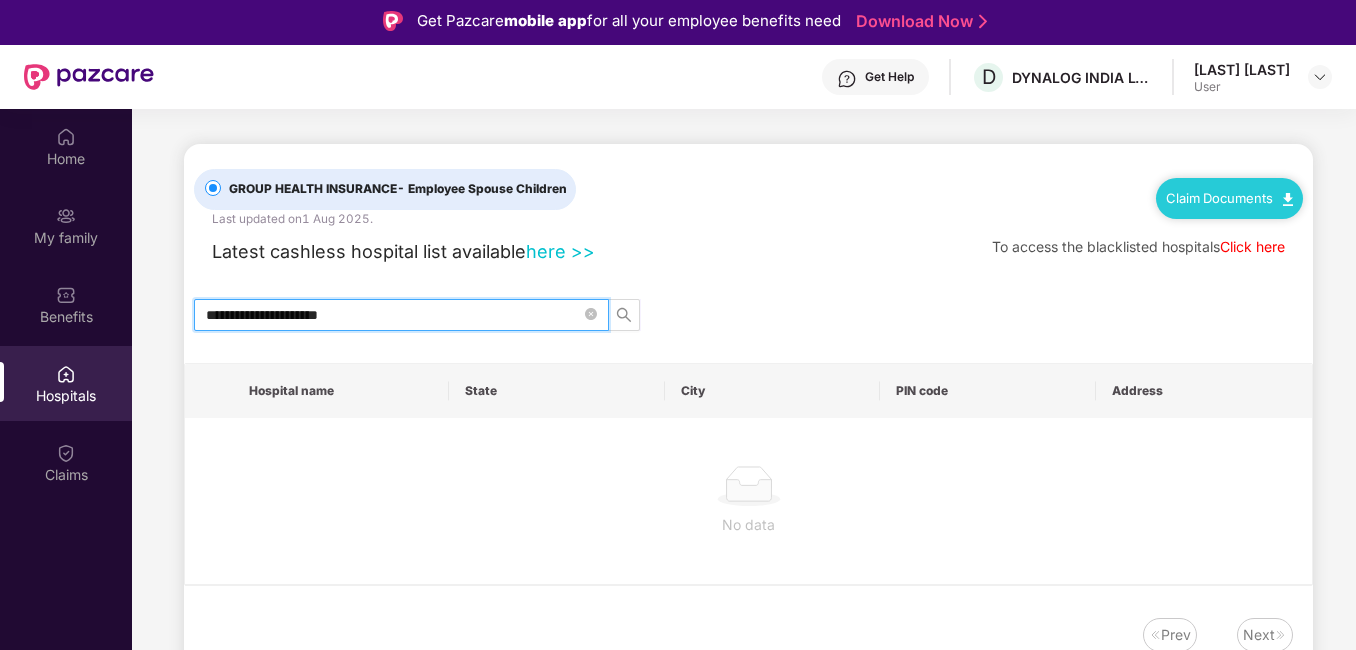 scroll, scrollTop: 0, scrollLeft: 0, axis: both 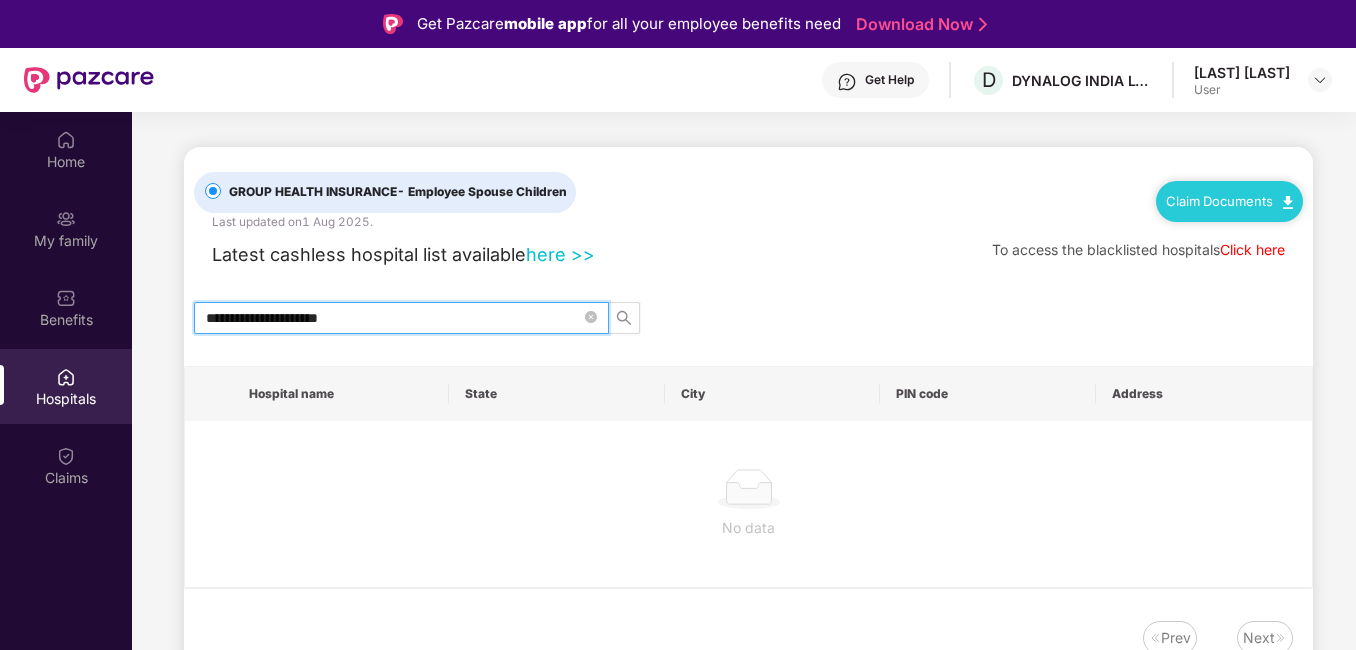 drag, startPoint x: 338, startPoint y: 306, endPoint x: 283, endPoint y: 303, distance: 55.081757 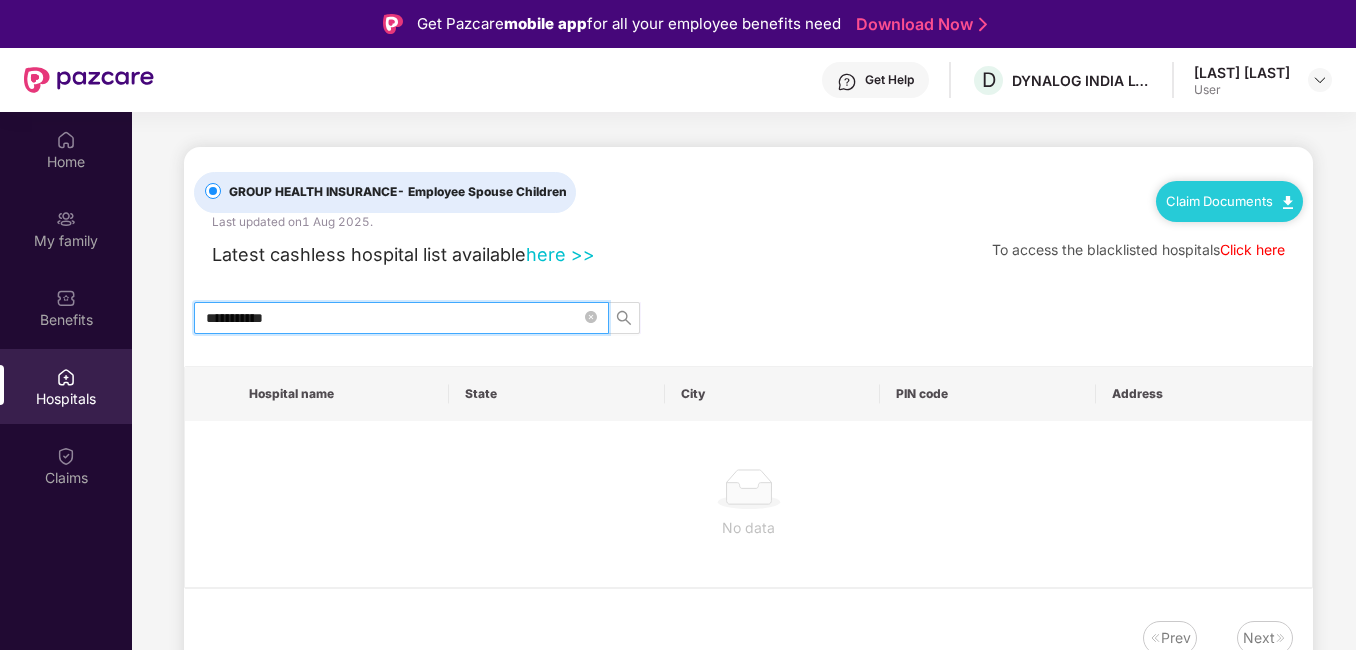 type on "**********" 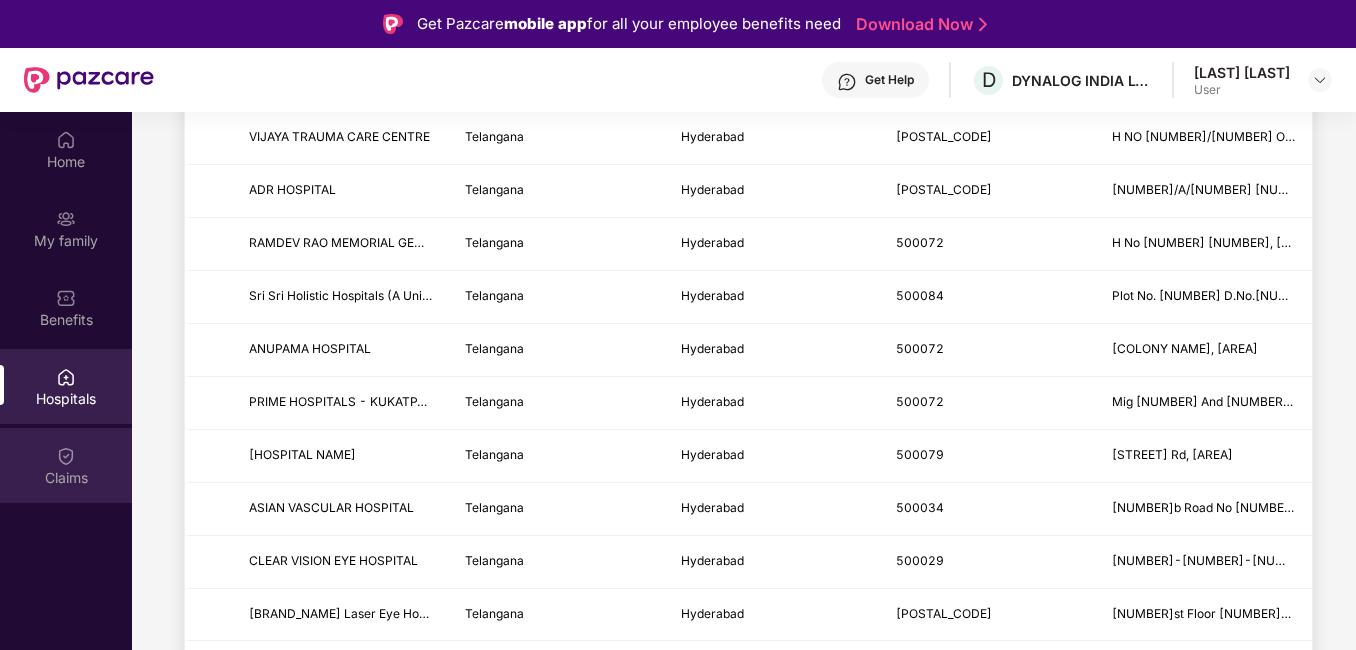 scroll, scrollTop: 2300, scrollLeft: 0, axis: vertical 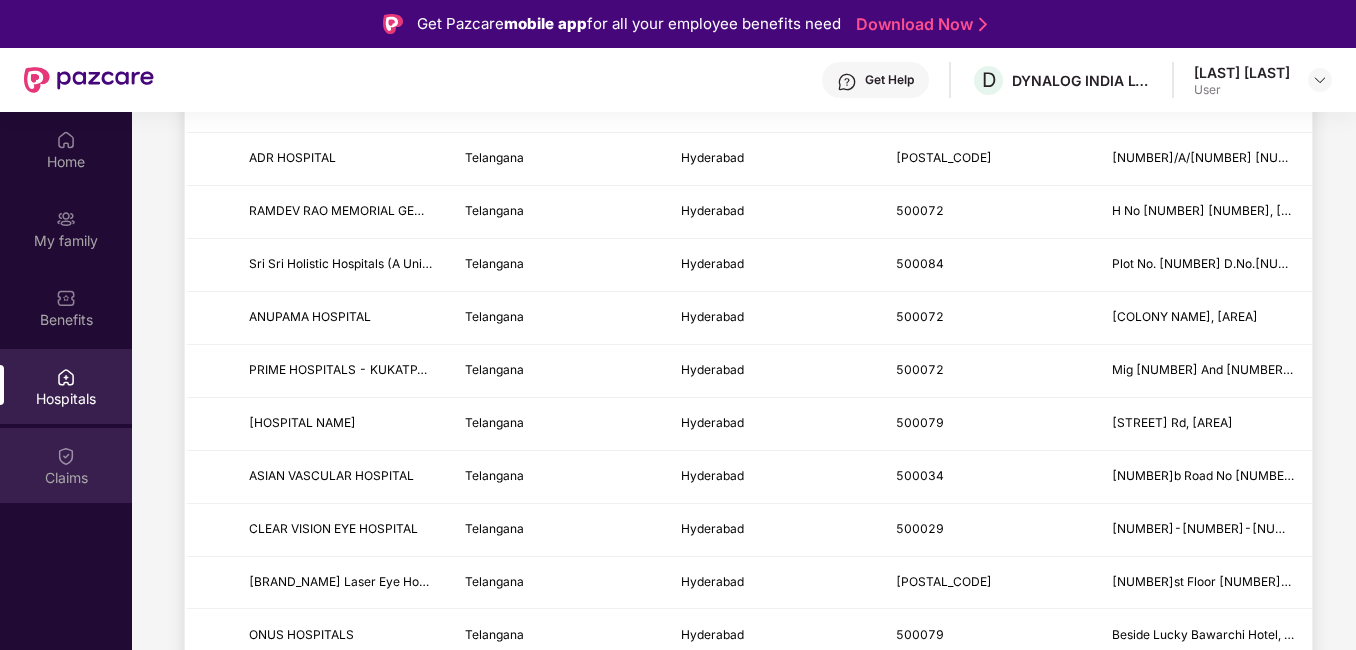click on "Claims" at bounding box center [66, 465] 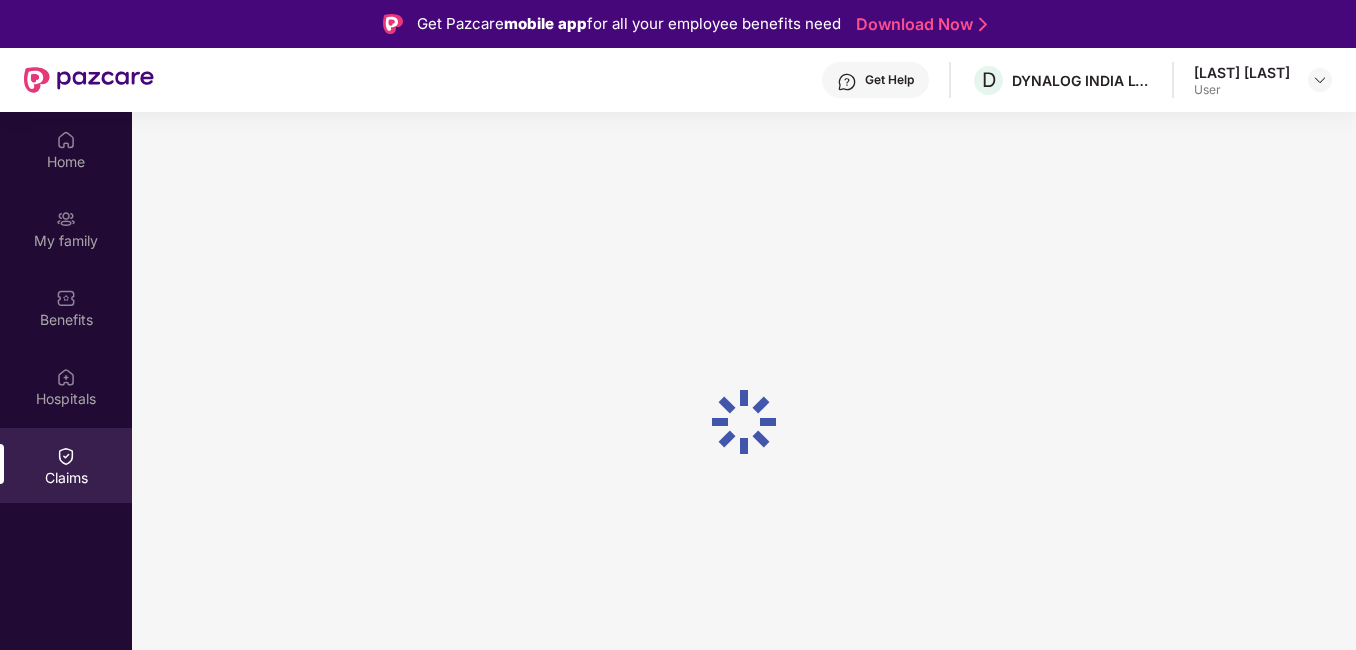 scroll, scrollTop: 0, scrollLeft: 0, axis: both 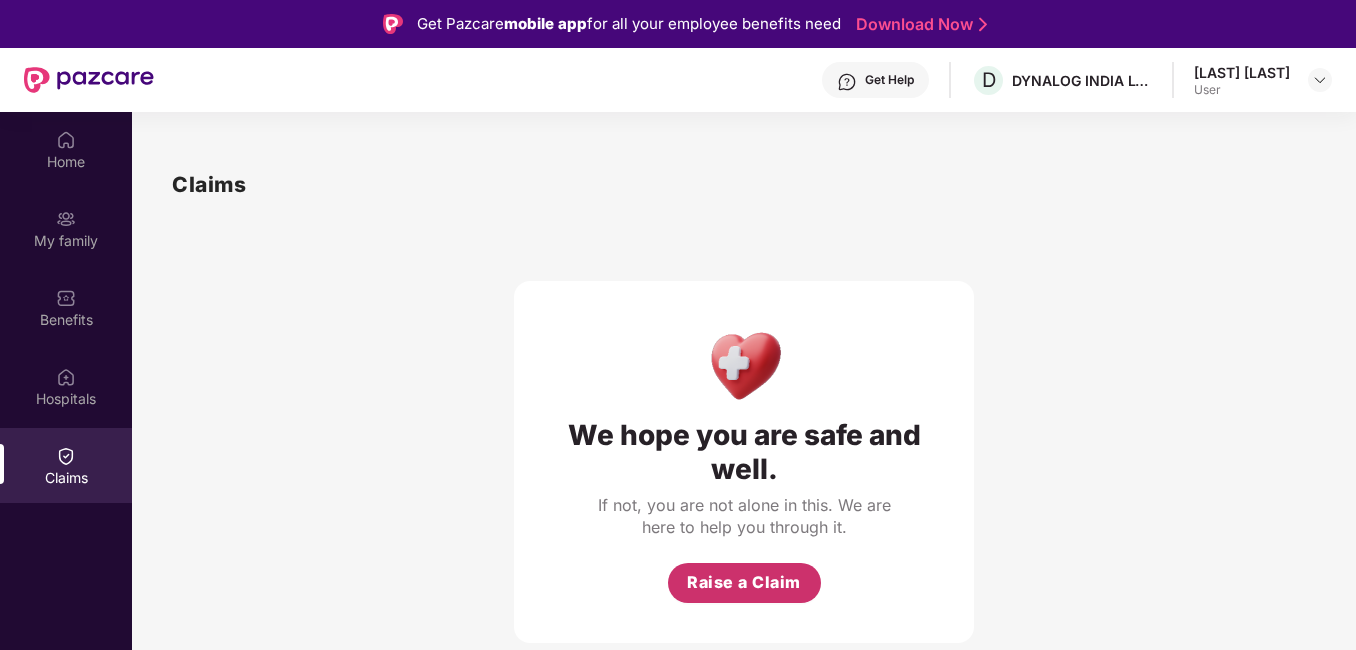 click on "Raise a Claim" at bounding box center [744, 582] 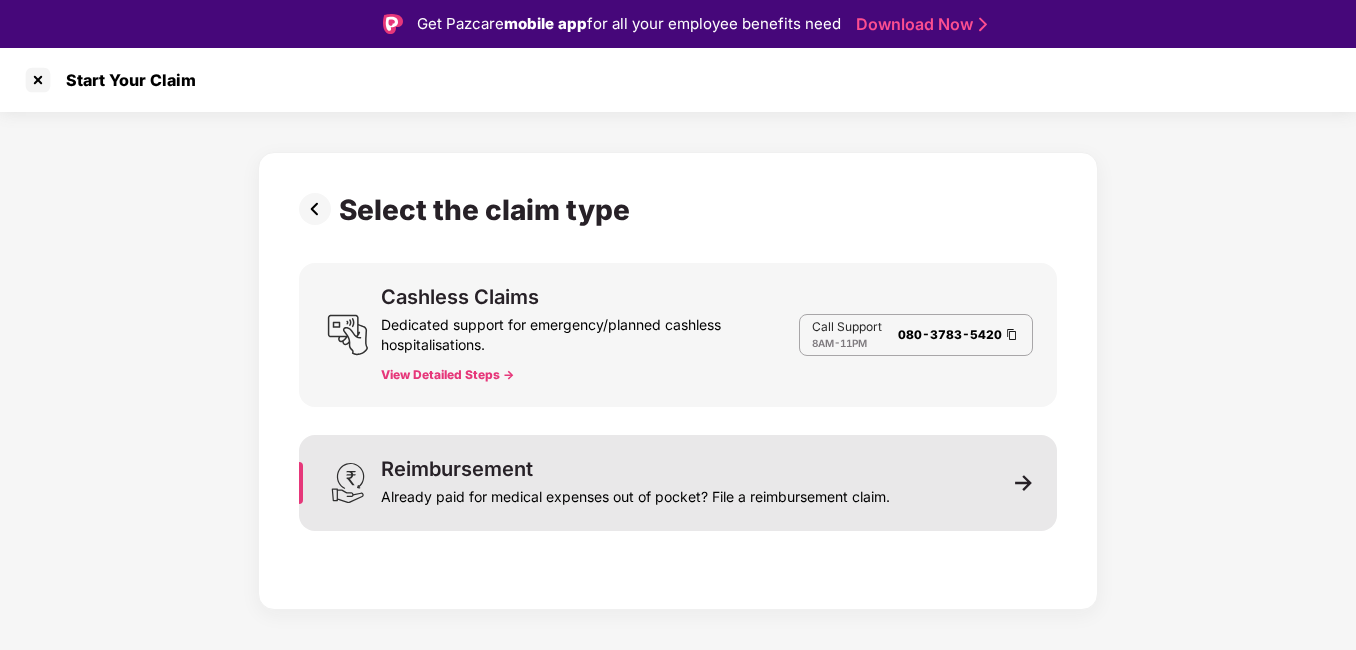 click on "Reimbursement Already paid for medical expenses out of pocket? File a reimbursement claim." at bounding box center [678, 483] 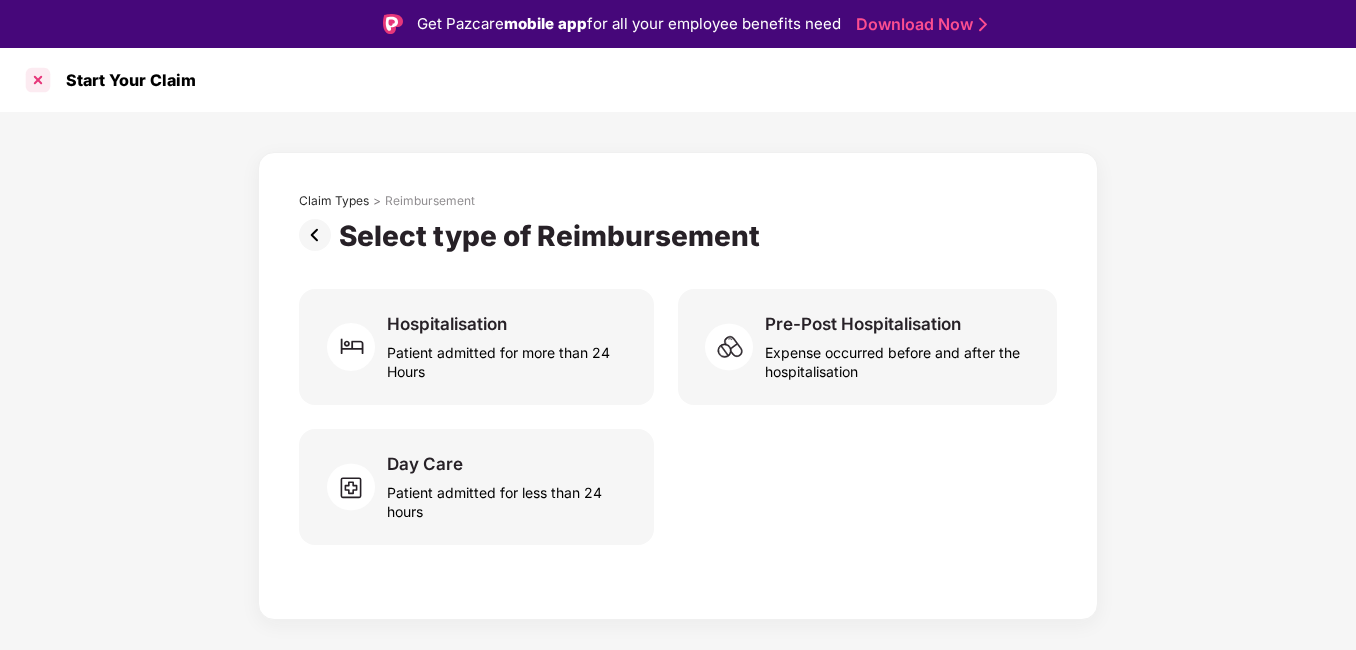 click at bounding box center (38, 80) 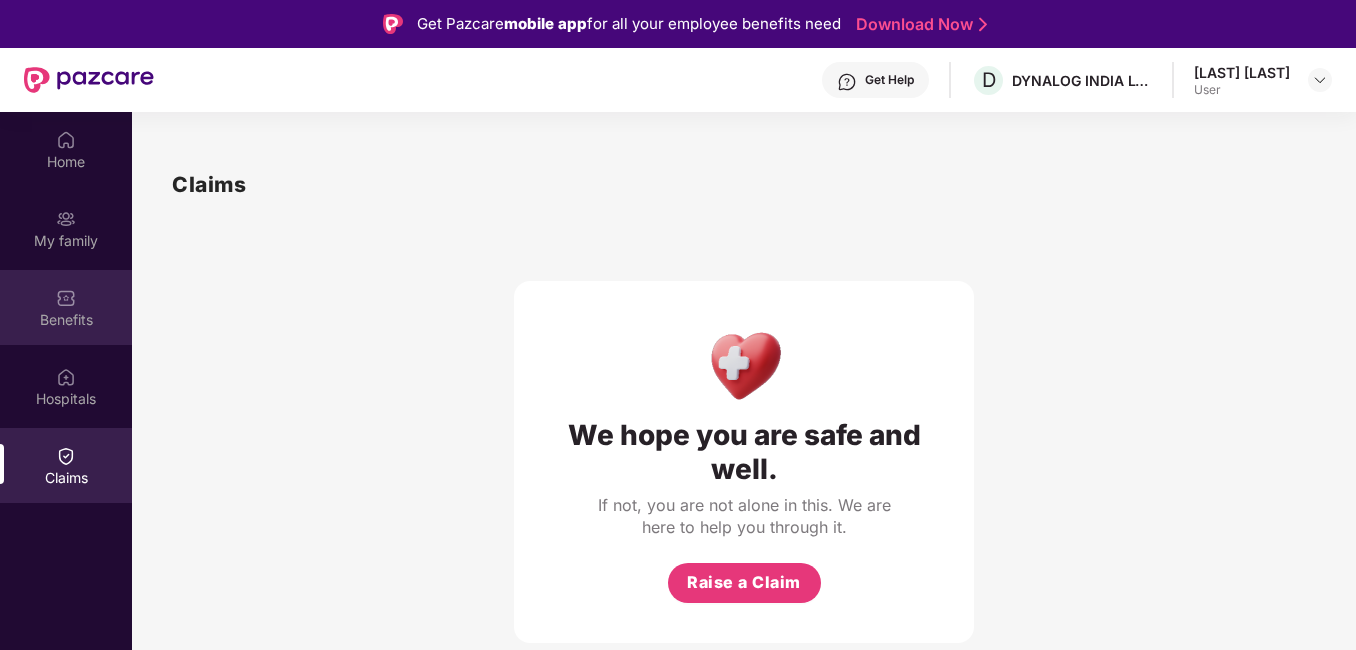 click on "Benefits" at bounding box center [66, 320] 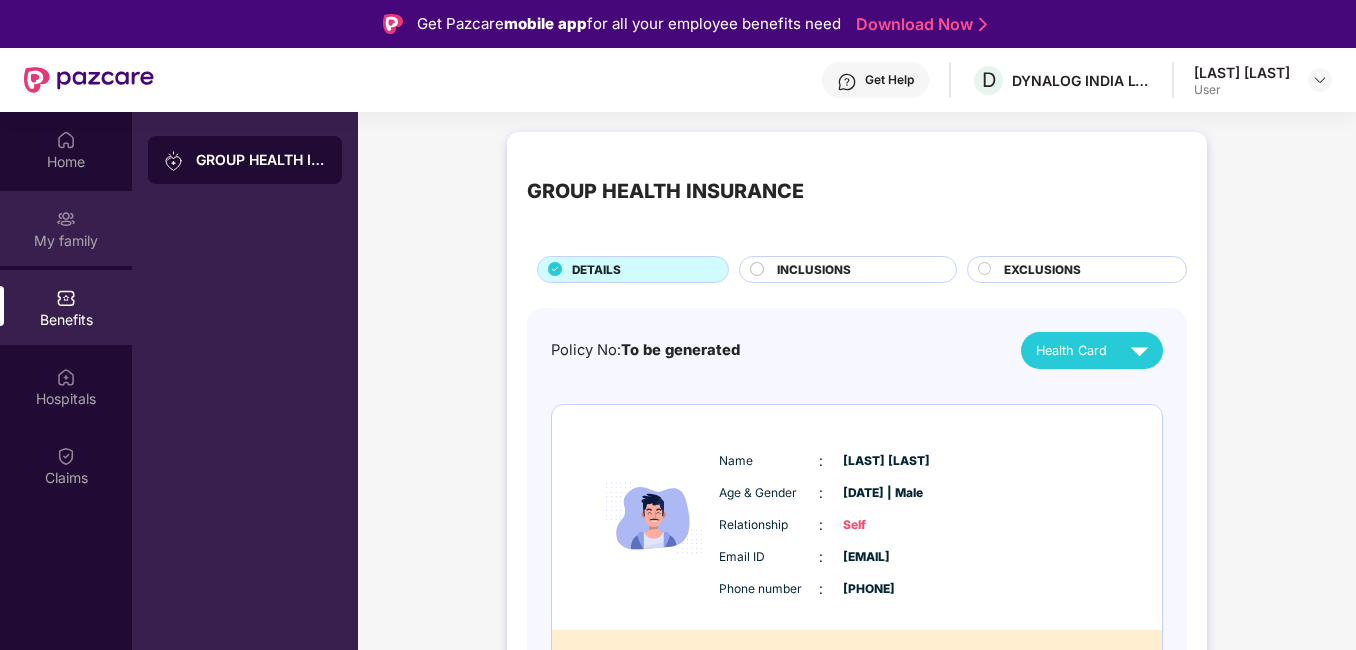 click on "My family" at bounding box center (66, 241) 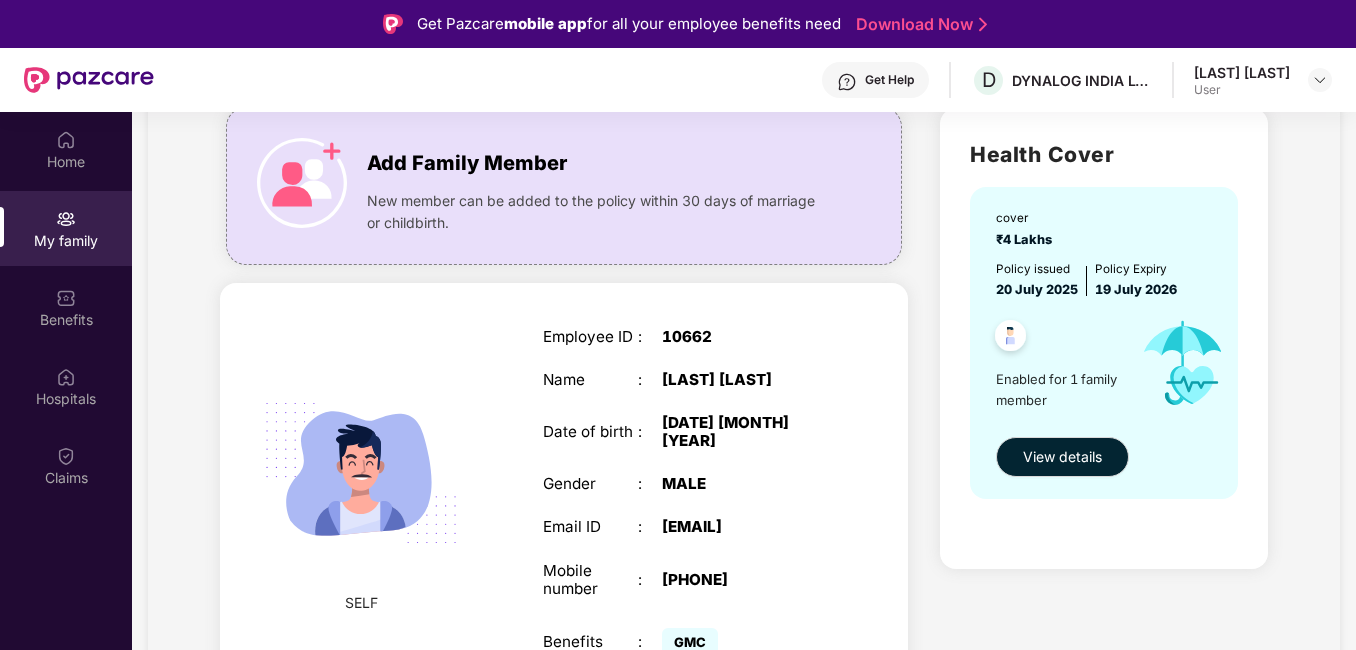 scroll, scrollTop: 170, scrollLeft: 0, axis: vertical 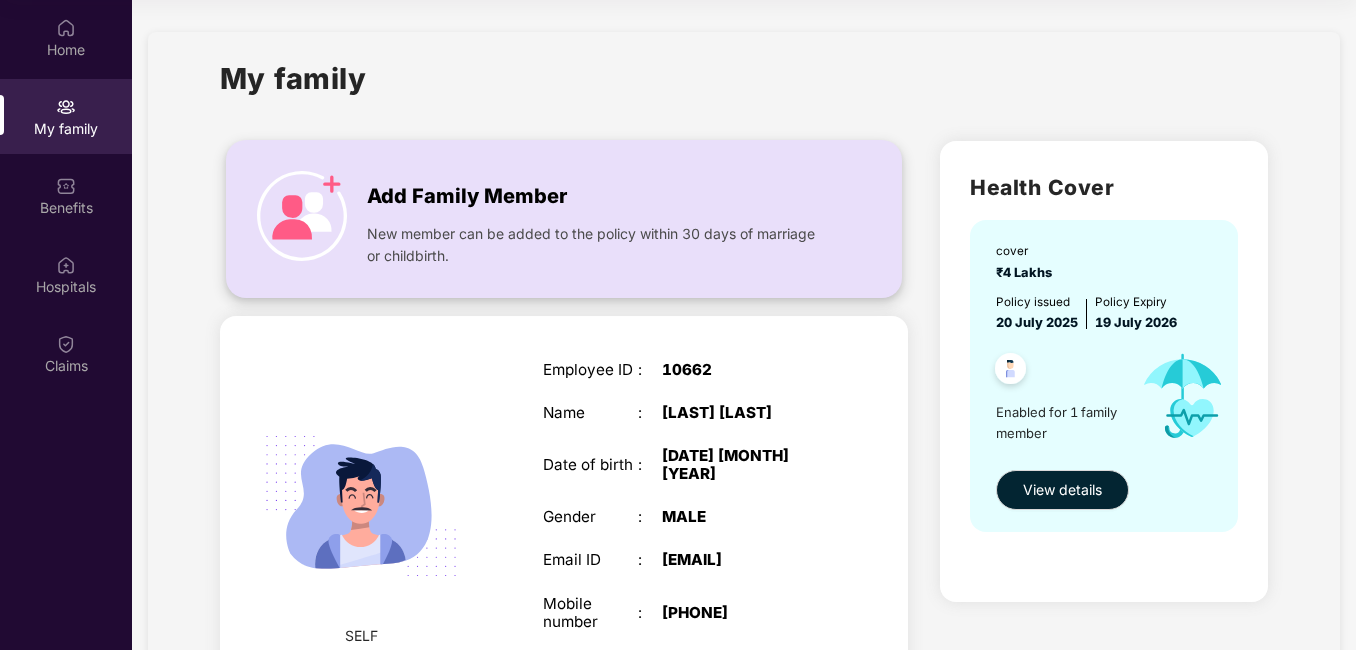 click at bounding box center [302, 216] 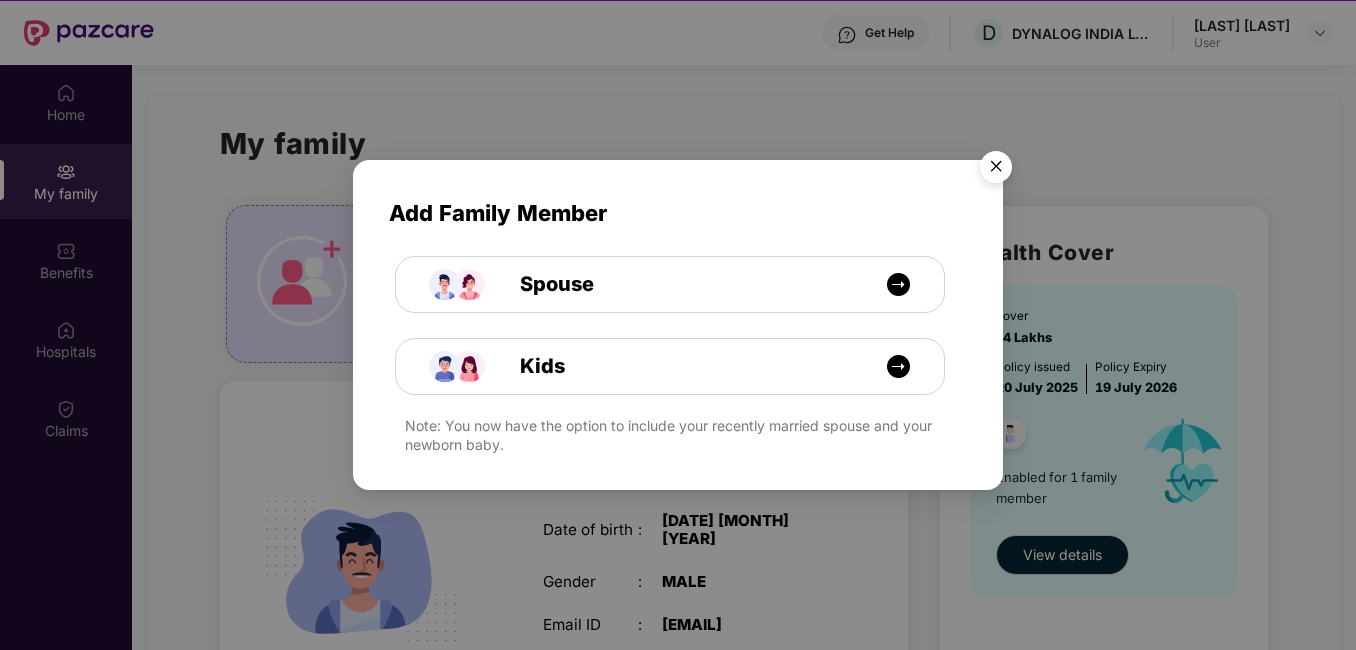 scroll, scrollTop: 12, scrollLeft: 0, axis: vertical 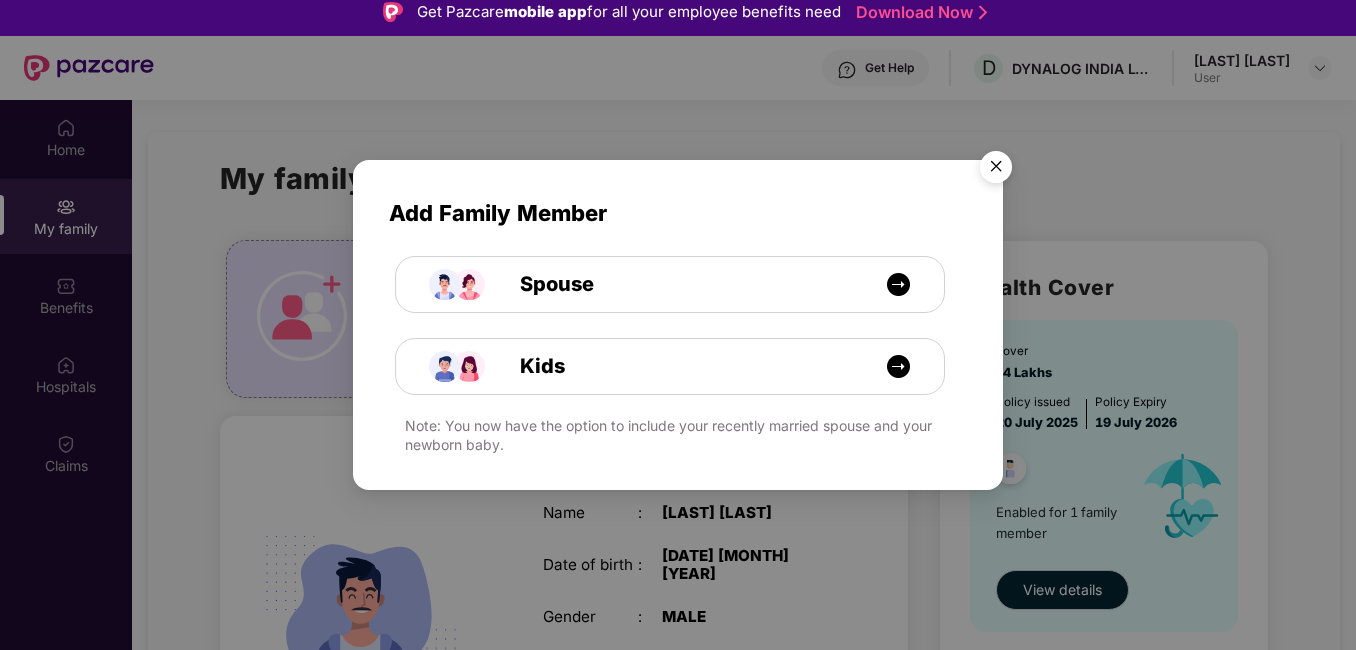 click at bounding box center (996, 170) 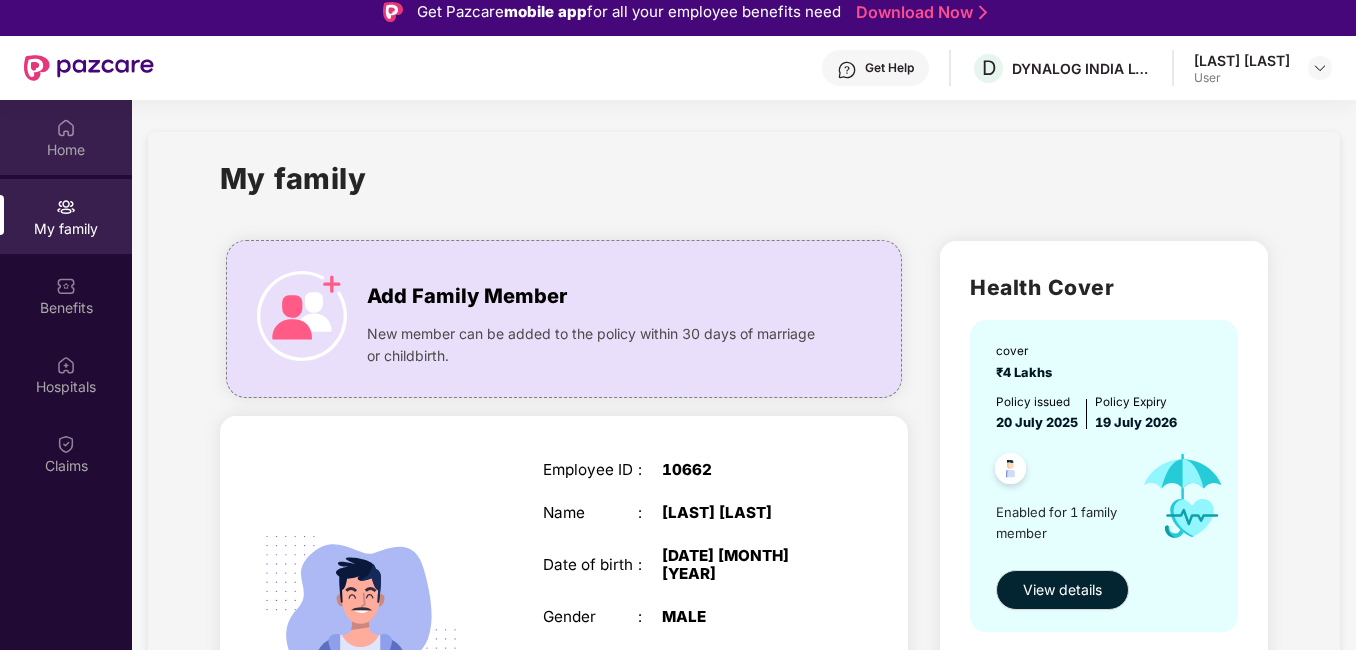 click on "Home" at bounding box center [66, 150] 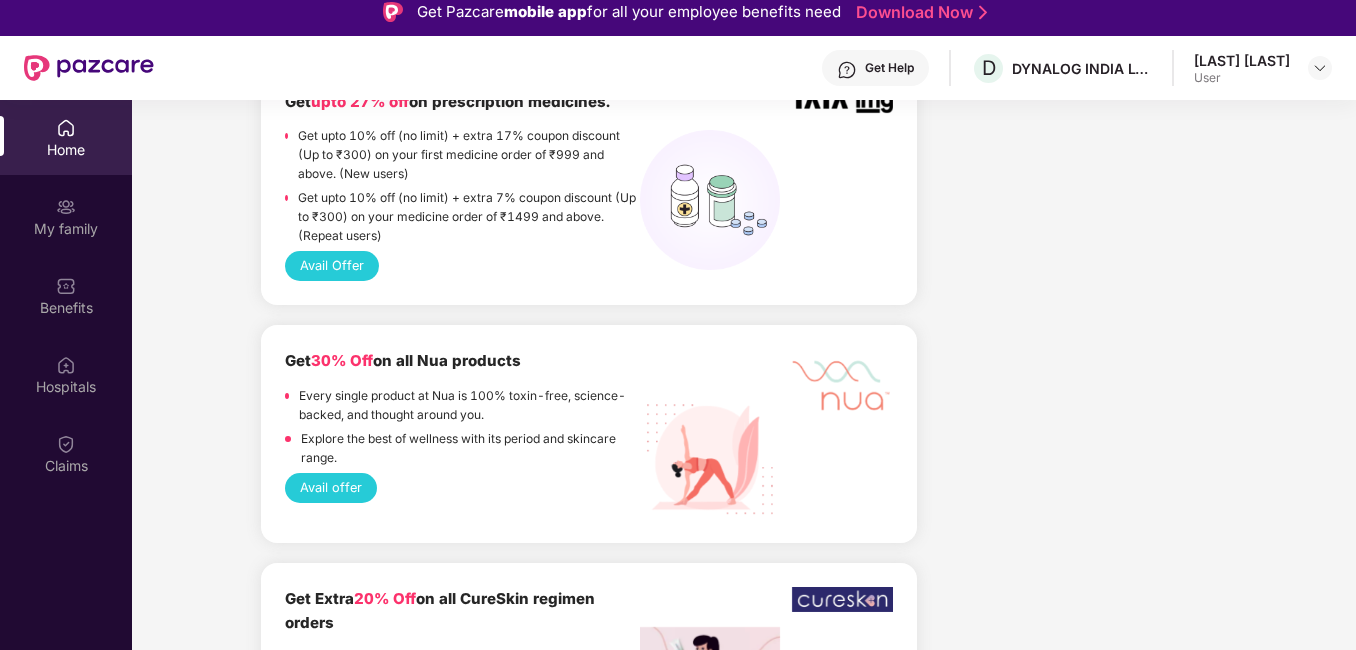 scroll, scrollTop: 1800, scrollLeft: 0, axis: vertical 